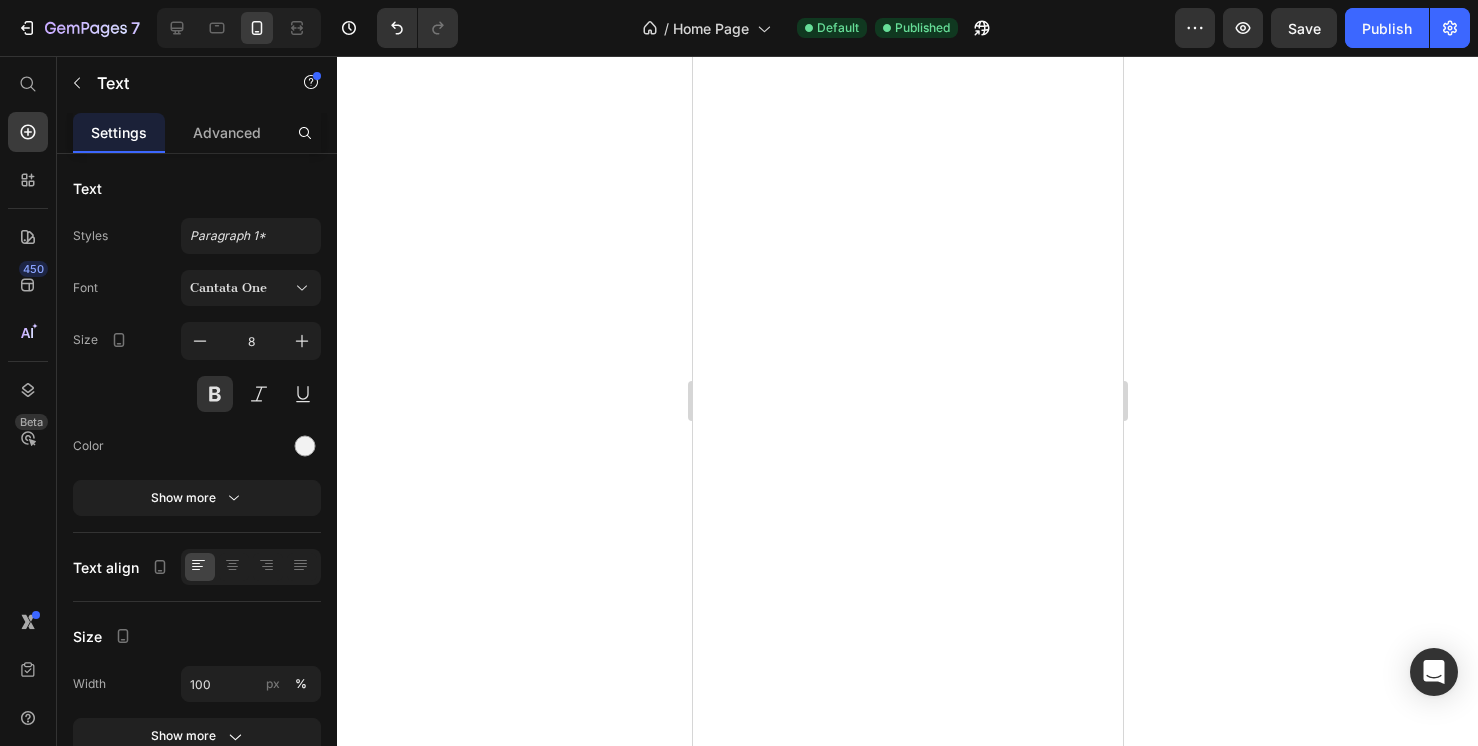 scroll, scrollTop: 0, scrollLeft: 0, axis: both 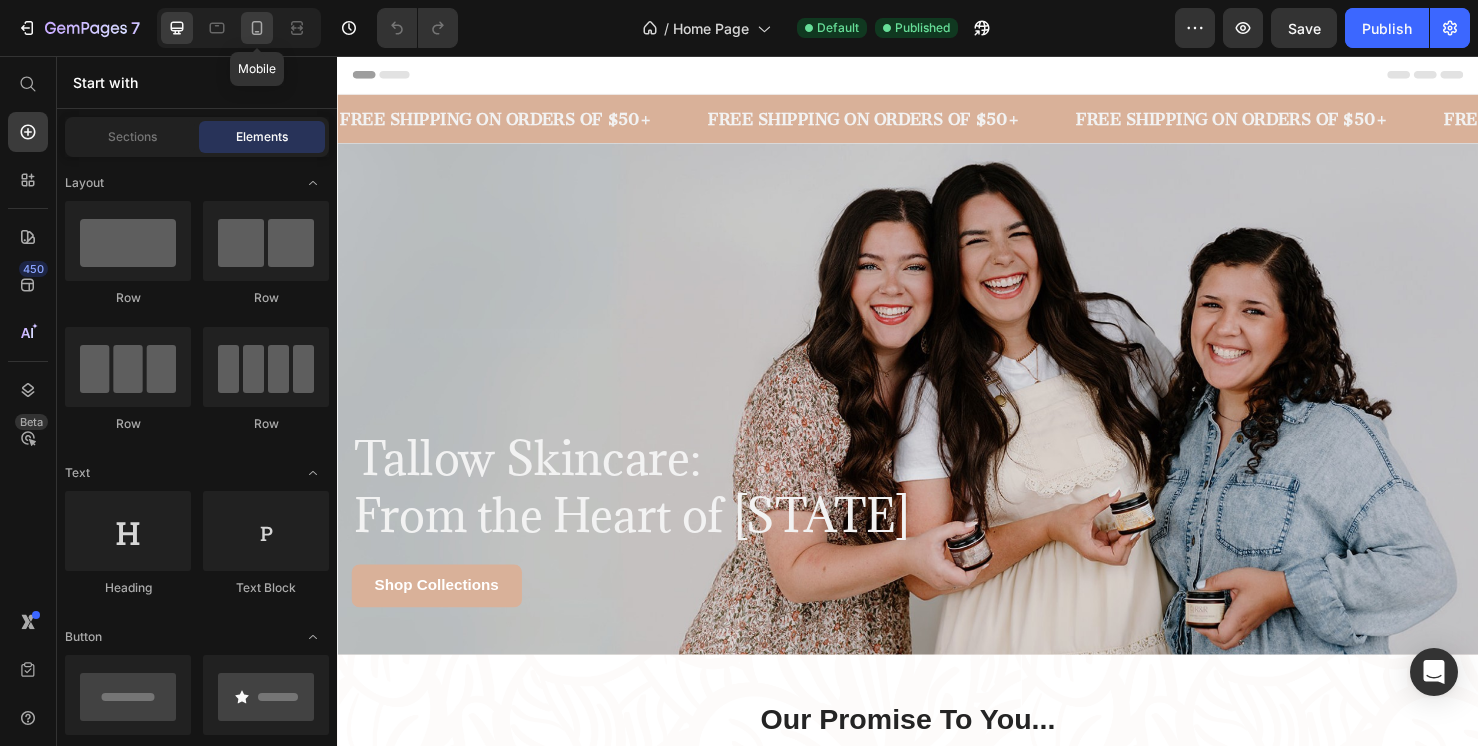 click 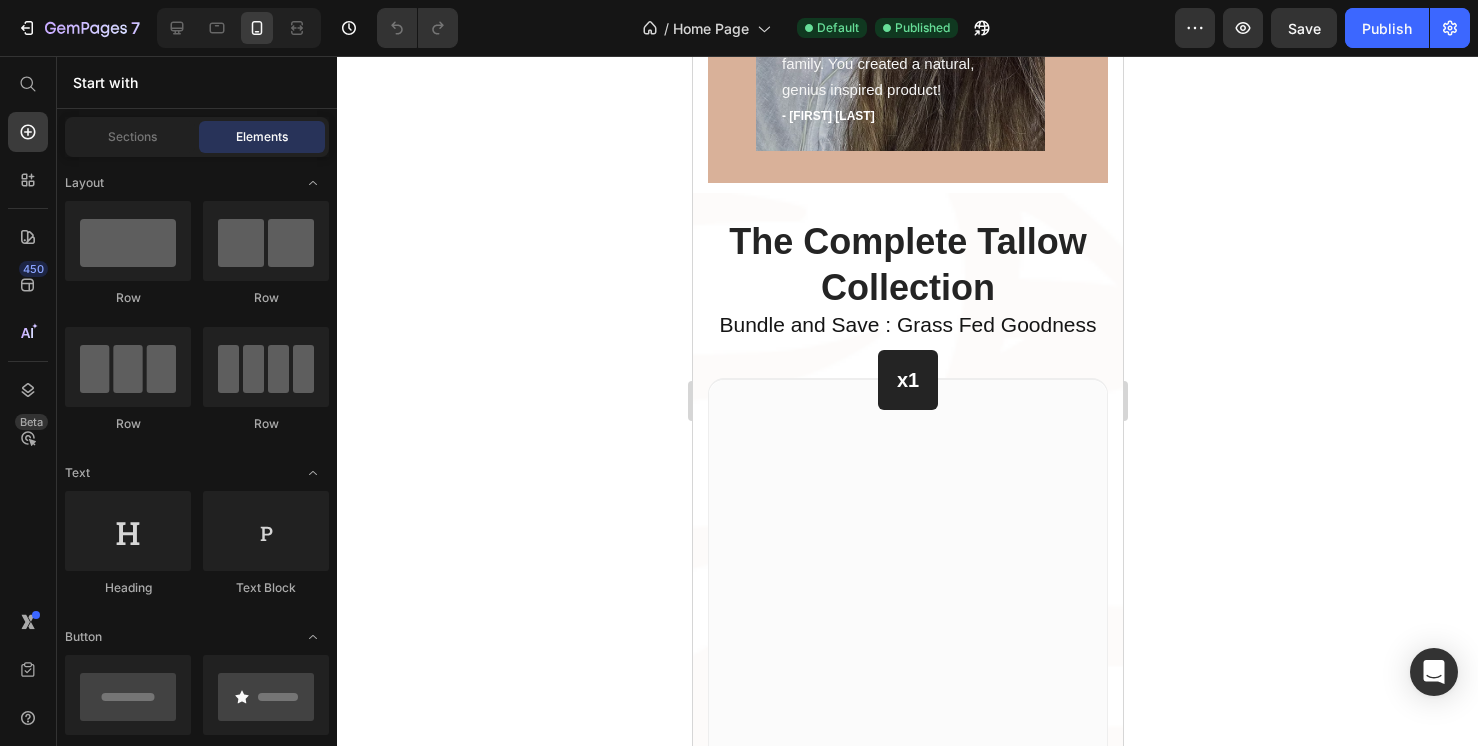 scroll, scrollTop: 2180, scrollLeft: 0, axis: vertical 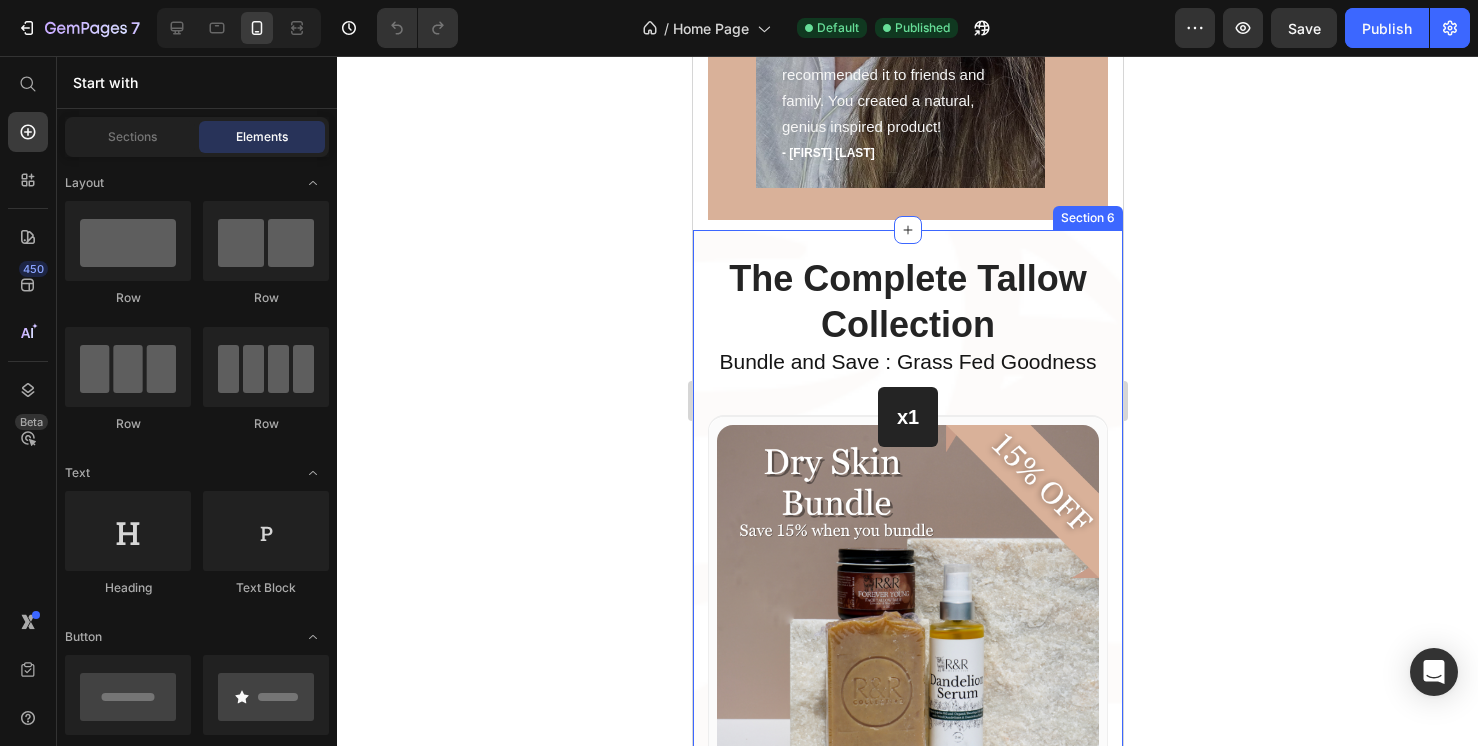 click on "The Complete Tallow Collection Heading Bundle and Save : Grass Fed Goodness  Text block Row x1 Heading Row (P) Images & Gallery Row Dry Skin Bundle (P) Title $73.99 (P) Price  Compared to $86.99 Text block Save $13.00 Text block BUY NOW (P) Cart Button Row Product Row (P) Images & Gallery Row Ultimate Skincare Bundle (P) Title $100.00 (P) Price Compared to $125.99 Text block Save $25.99 Text block BEST PRICE. BUY NOW! (P) Cart Button Row Product Row x2 Heading Row (P) Images & Gallery Row Naturally Unscented Bundle (P) Title $44.99 (P) Price Compared to $86.97 Text block Save $13.00 Text block BUY NOW (P) Cart Button Row Product Row Row x1 Heading Row (P) Images & Gallery Row Sensitive Skin Bundle (P) Title $79.99 (P) Price  Compared to $93.99 Text block Save $14.00 Text block BUY NOW (P) Cart Button Row Product Row (P) Images & Gallery Row Best Selling Balms Bundle (P) Title $79.99 (P) Price Compared to $85.99 Text block Save $12.89 Text block BEST PRICE. BUY NOW! (P) Cart Button Row Product Row x2 Row" at bounding box center [907, 2229] 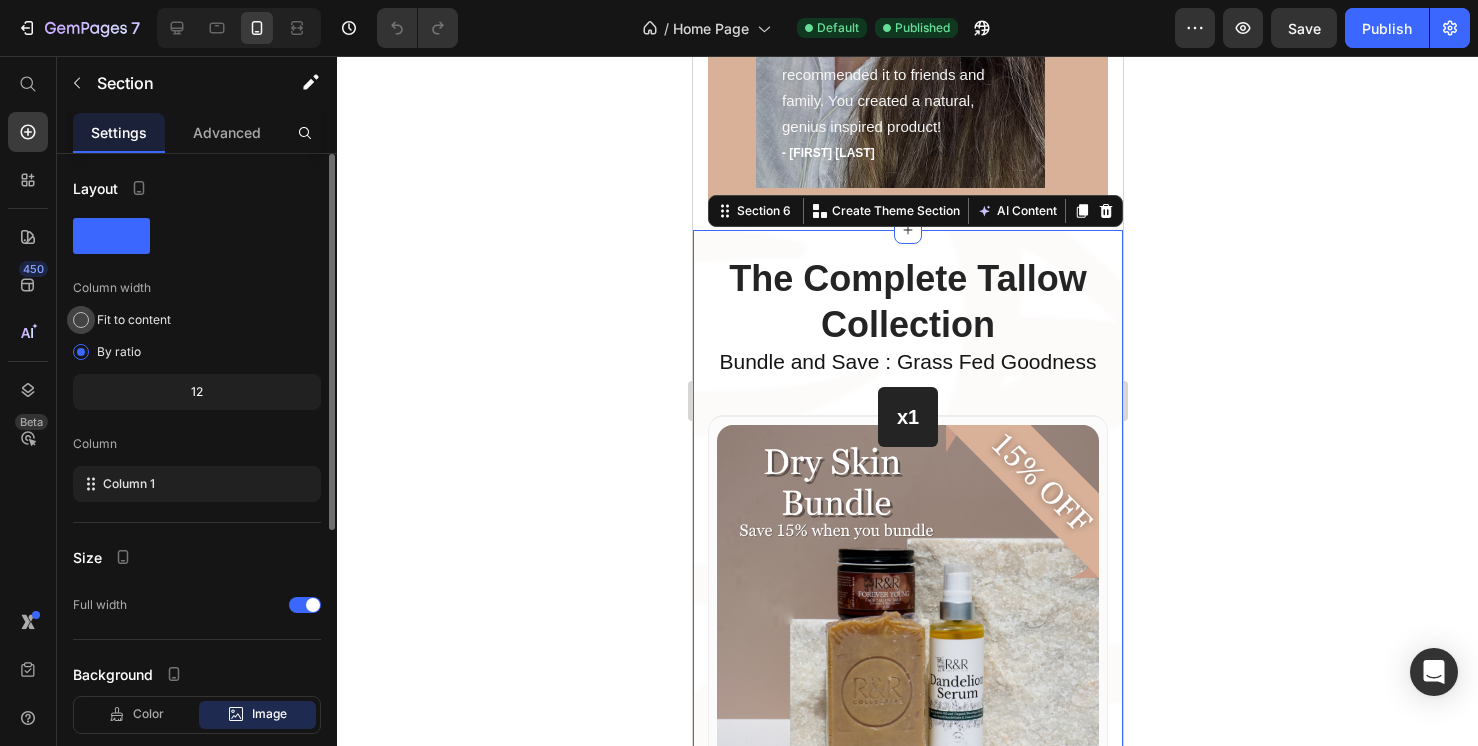 click at bounding box center (81, 320) 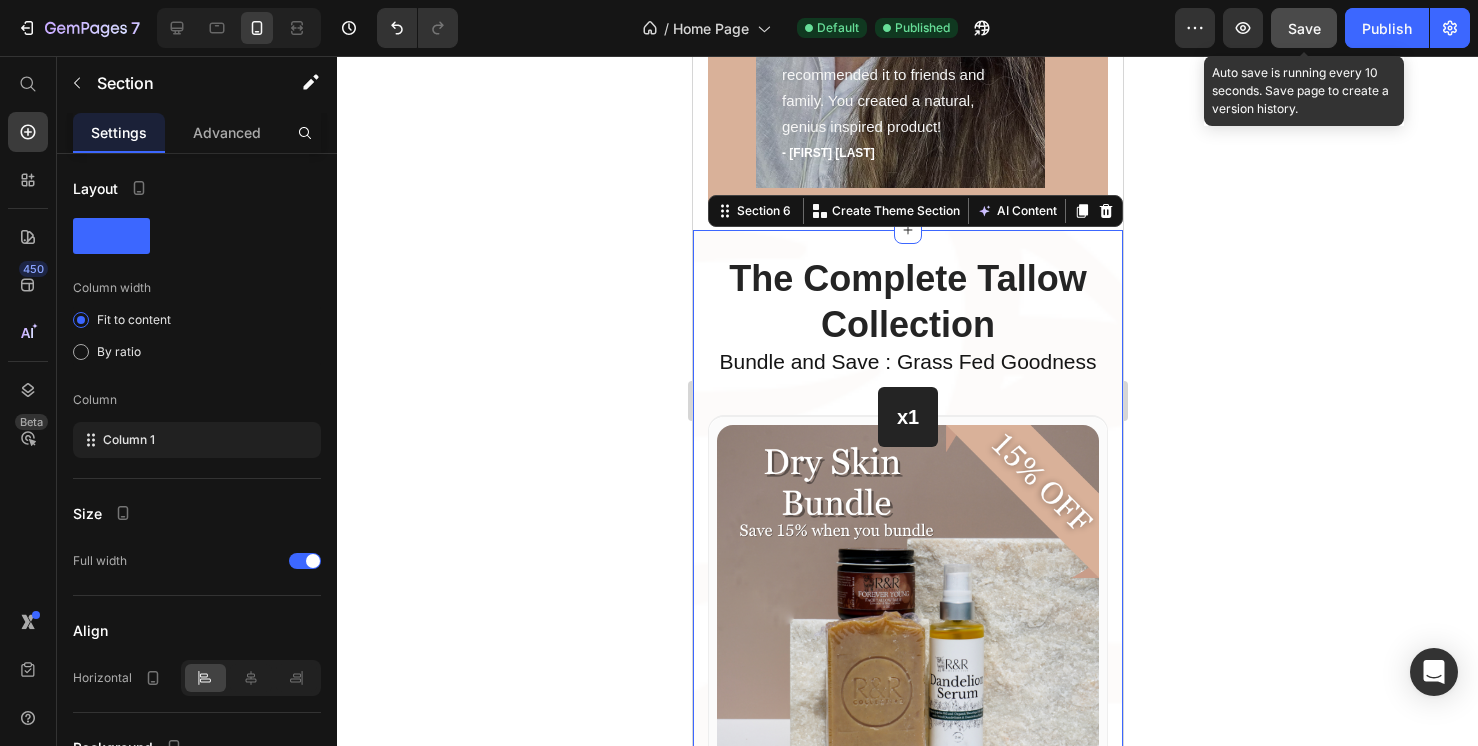 click on "Save" at bounding box center (1304, 28) 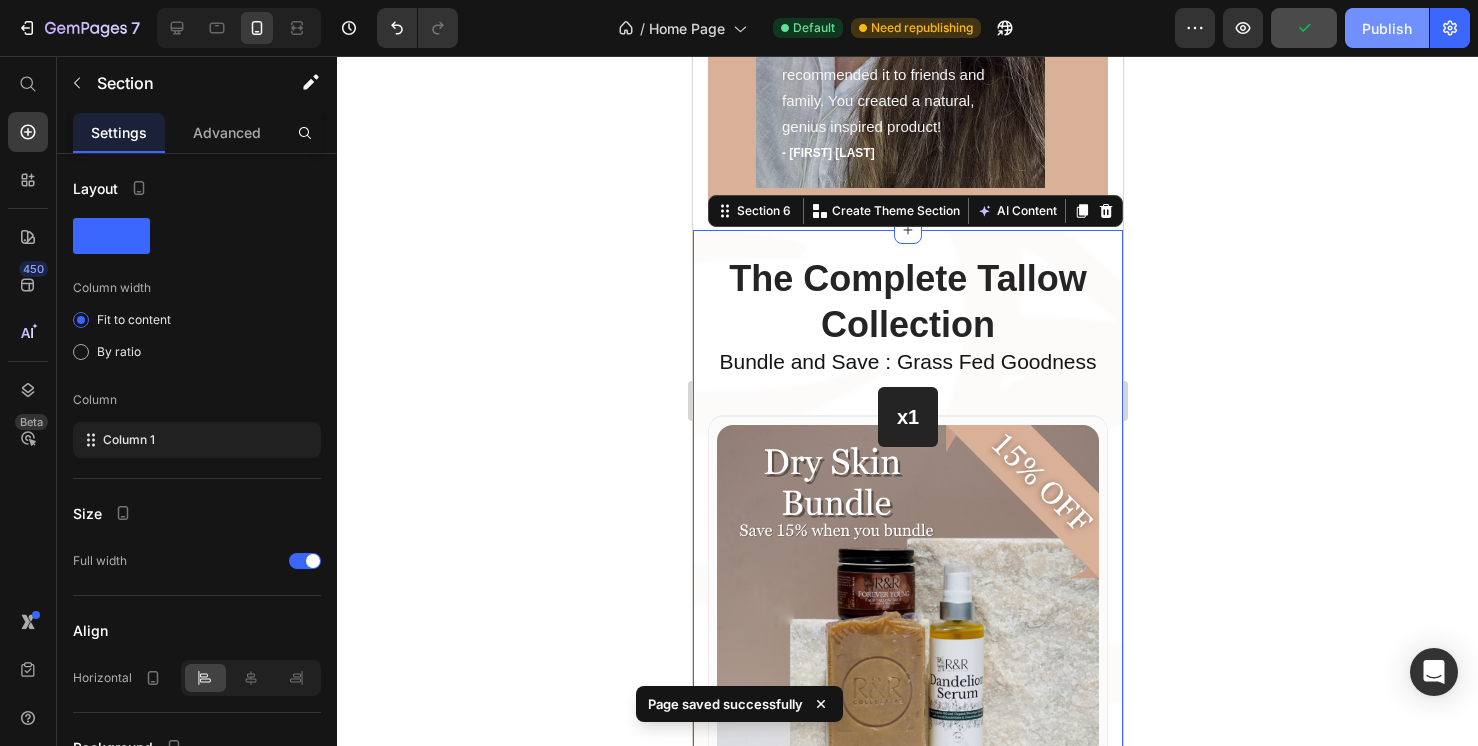 click on "Publish" at bounding box center [1387, 28] 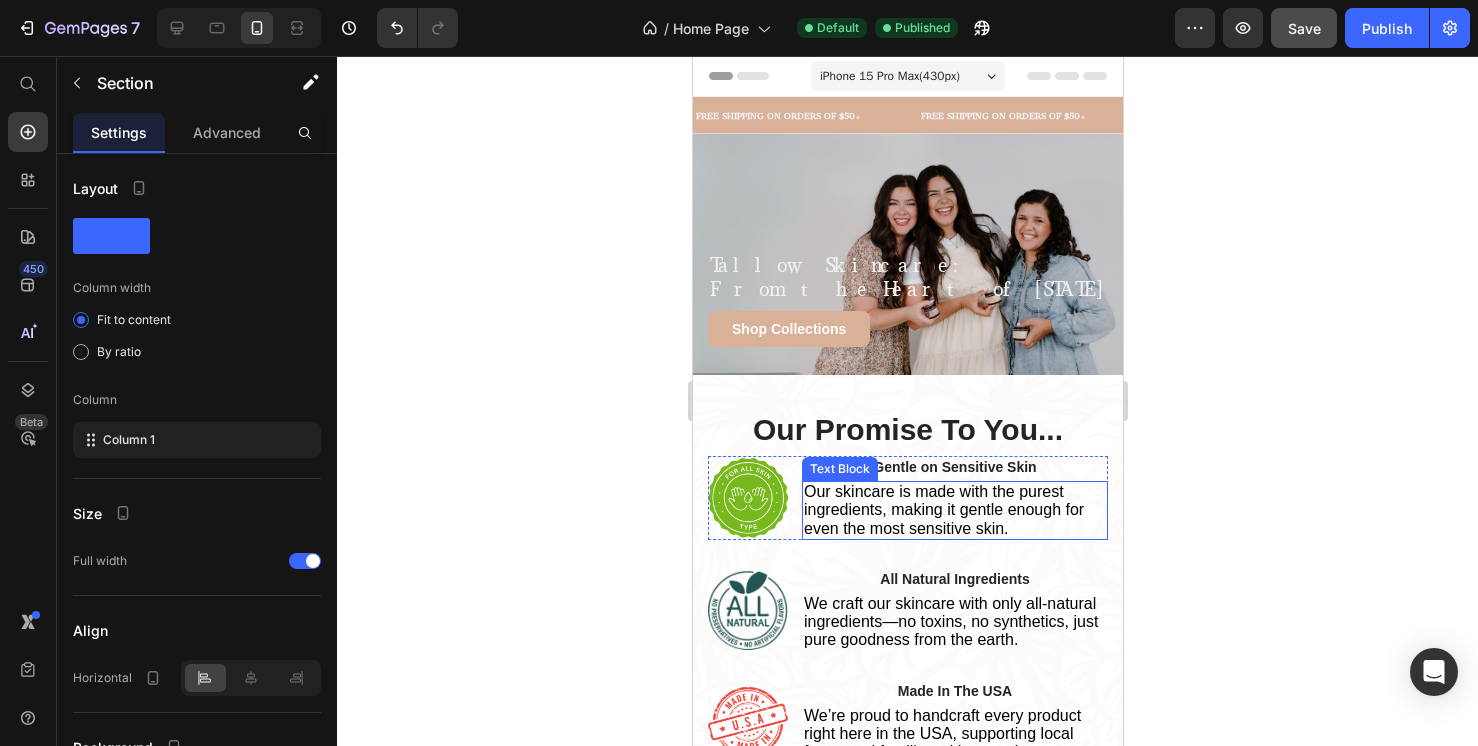 scroll, scrollTop: 0, scrollLeft: 0, axis: both 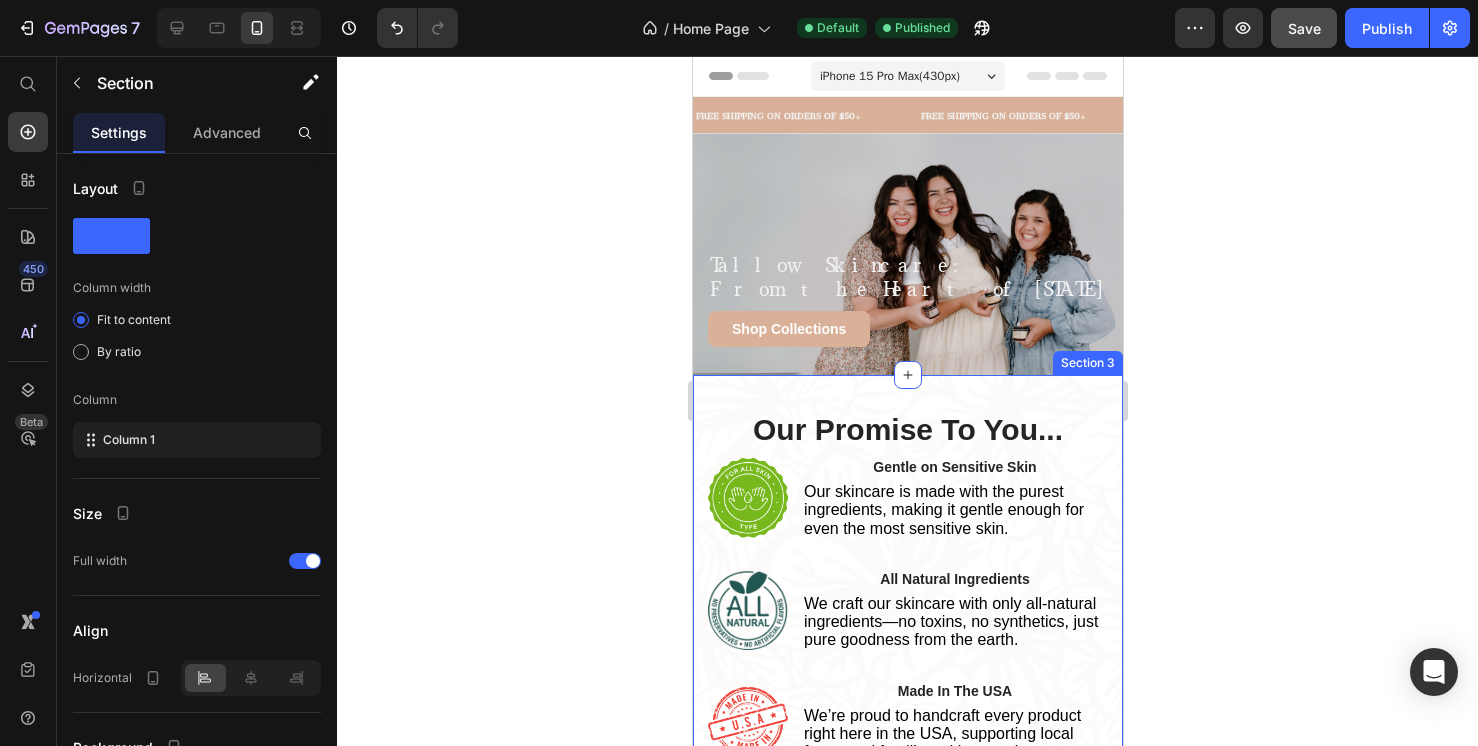 click on "Our Promise To You... Heading Image Gentle on Sensitive Skin Text Block Our skincare is made with the purest ingredients, making it gentle enough for even the most sensitive skin. Text Block Row Image All Natural Ingredients  Text Block We craft our skincare with only all-natural ingredients—no toxins, no synthetics, just pure goodness from the earth. Text Block Row Image Made In The USA Text Block We’re proud to handcraft every product right here in the USA, supporting local farms and families with every jar. Text Block Row Row Row Section 3" at bounding box center (907, 585) 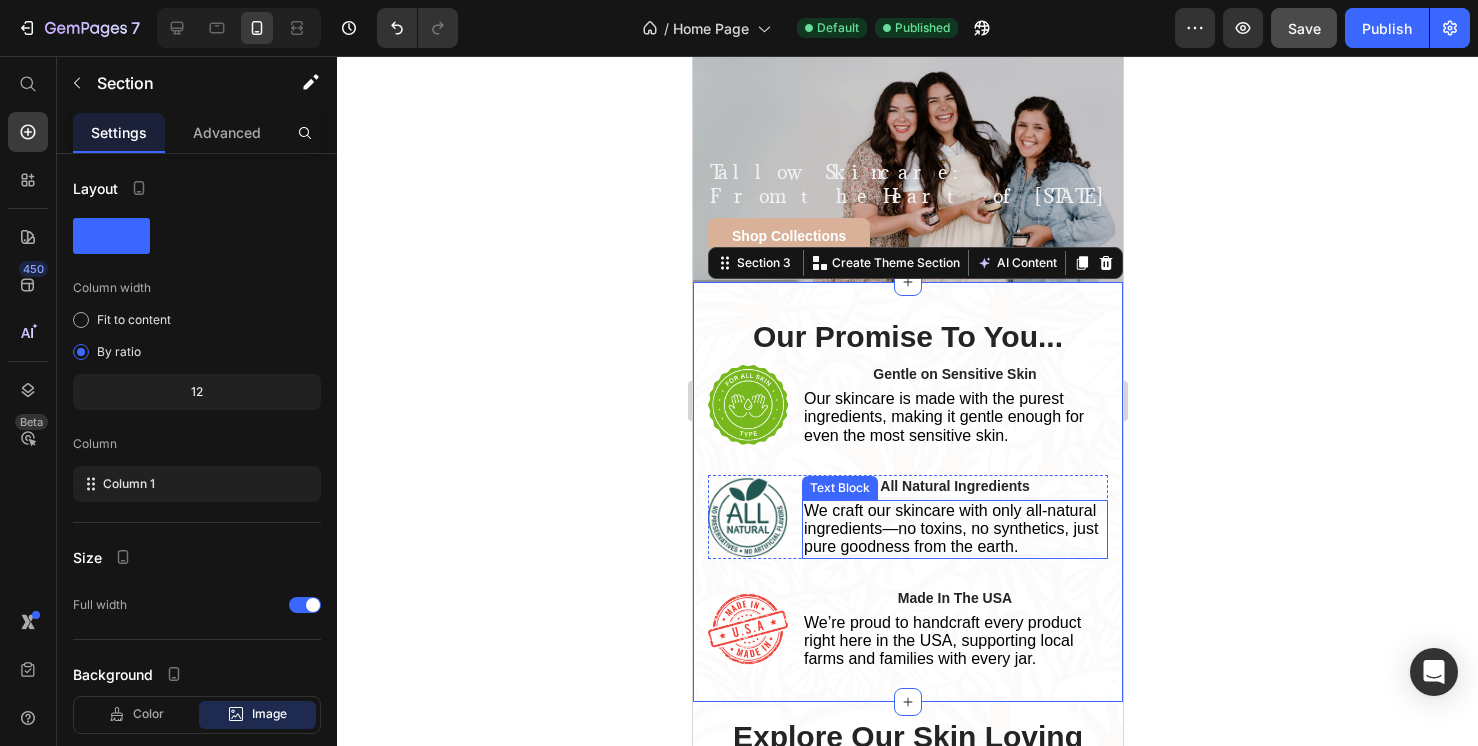 scroll, scrollTop: 67, scrollLeft: 0, axis: vertical 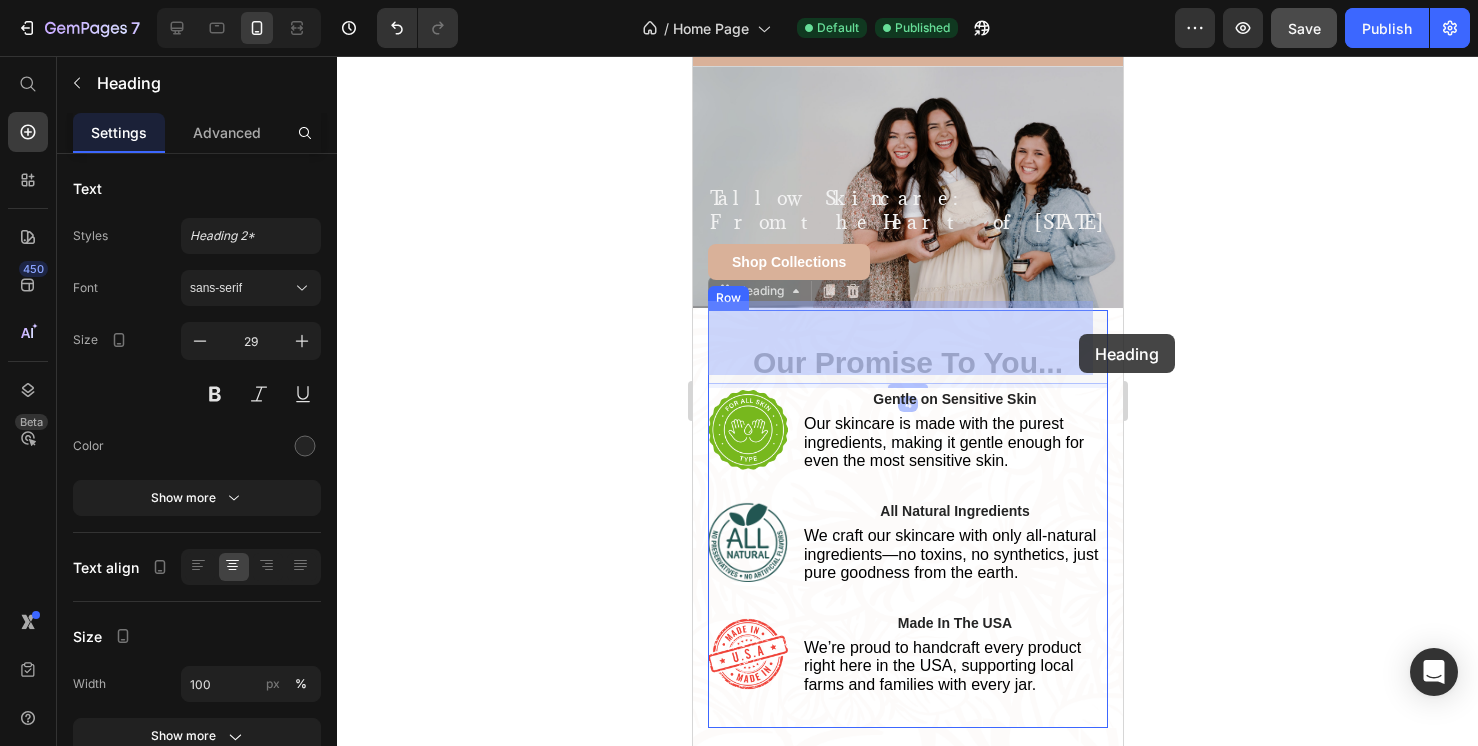 drag, startPoint x: 1080, startPoint y: 320, endPoint x: 1075, endPoint y: 331, distance: 12.083046 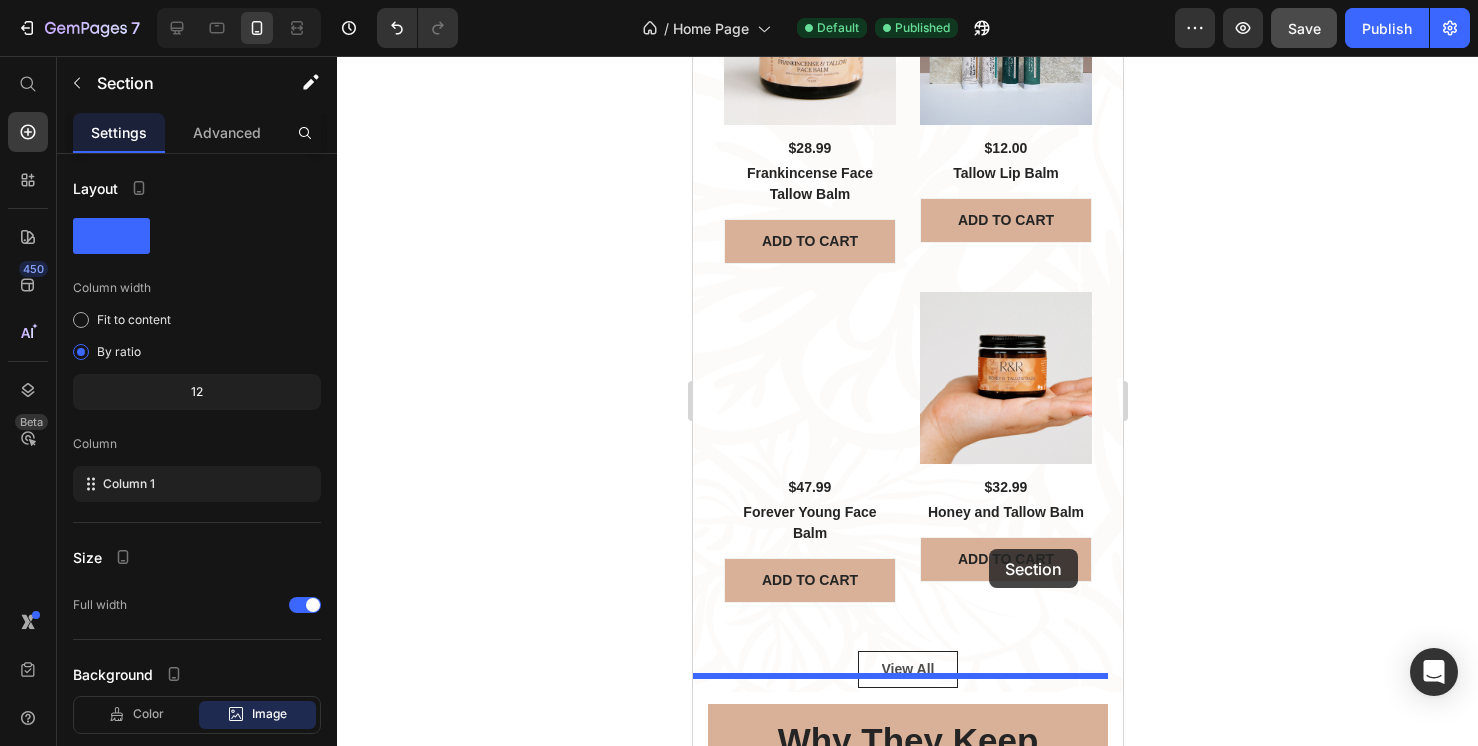 scroll, scrollTop: 1171, scrollLeft: 0, axis: vertical 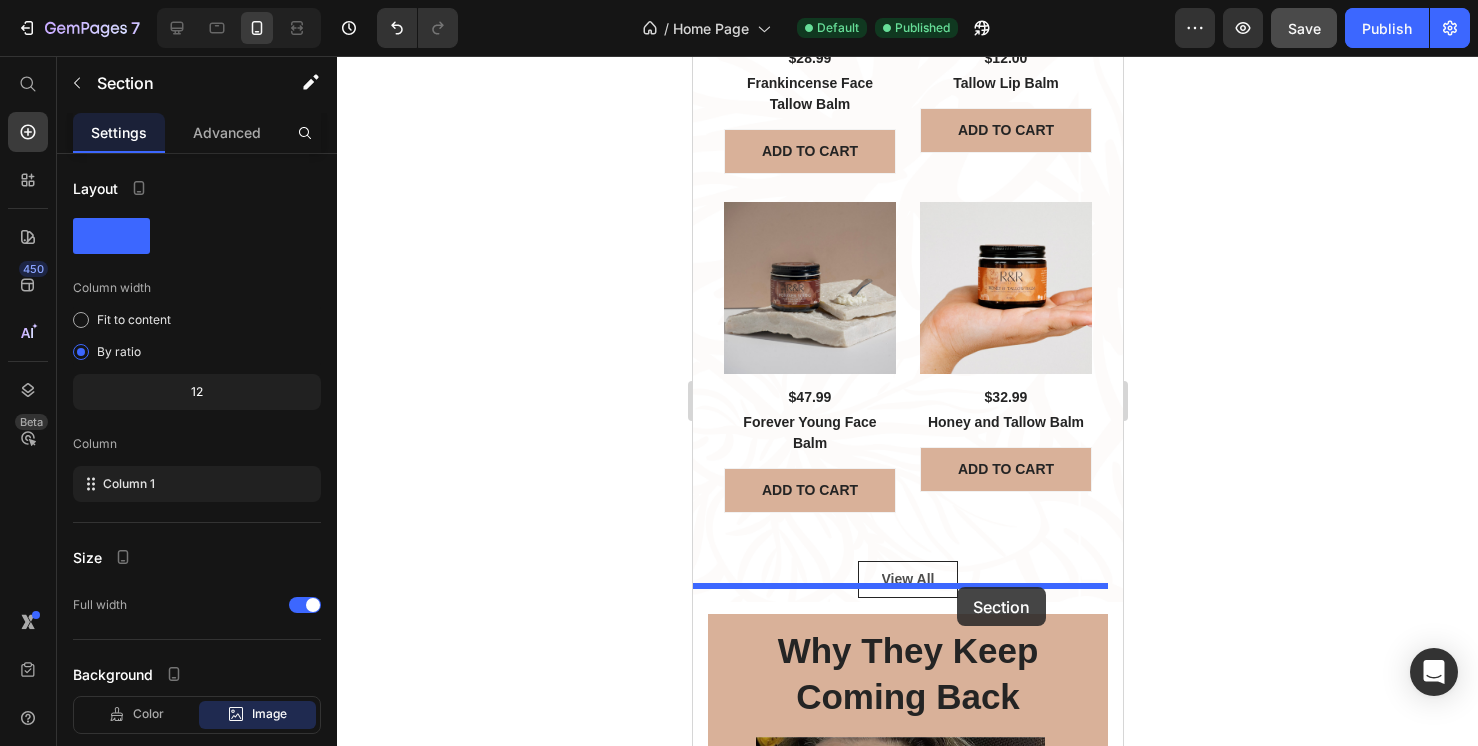 drag, startPoint x: 1096, startPoint y: 323, endPoint x: 956, endPoint y: 587, distance: 298.82437 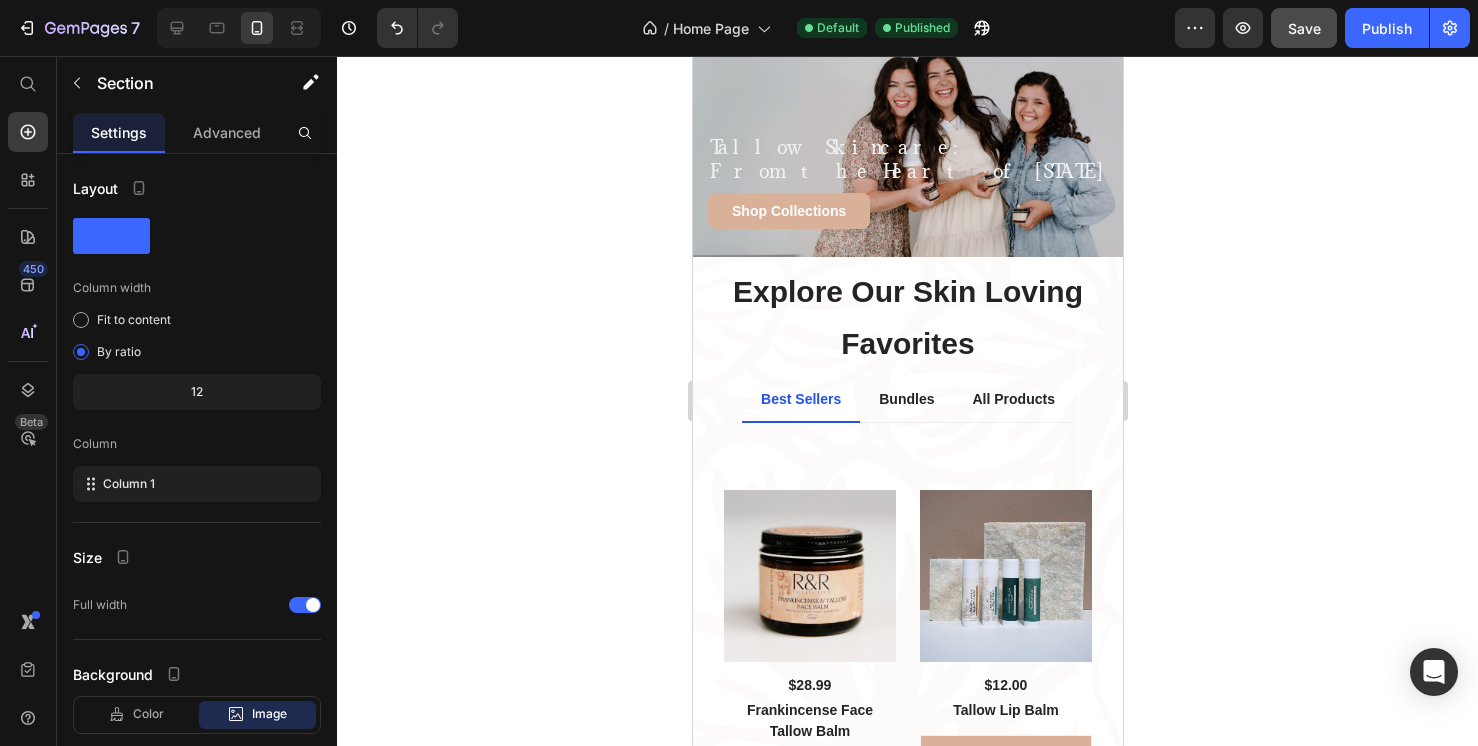 scroll, scrollTop: 117, scrollLeft: 0, axis: vertical 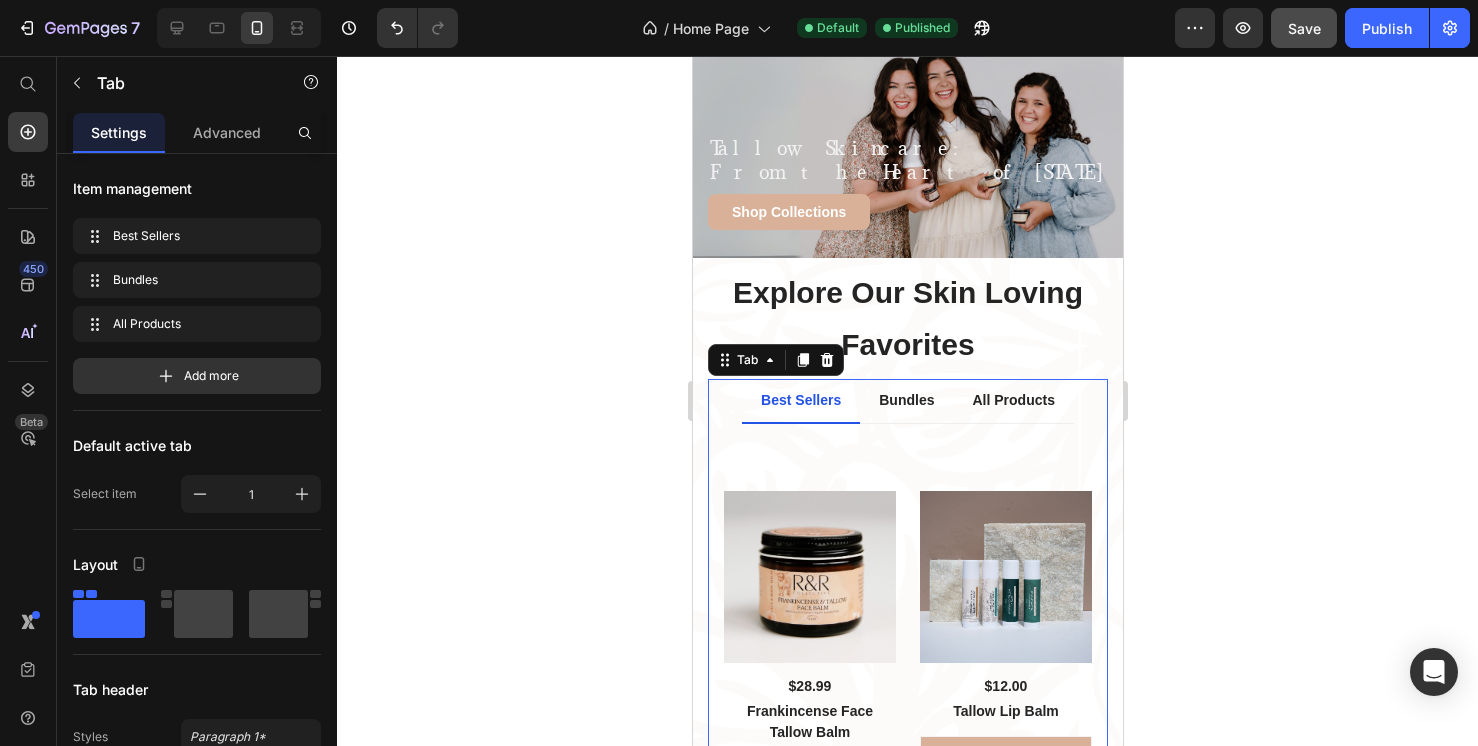 click on "Title Line (P) Images $28.99 (P) Price Row Frankincense Face Tallow Balm (P) Title ADD TO CART (P) Cart Button Row (P) Images $12.00 (P) Price Row Tallow Lip Balm (P) Title ADD TO CART (P) Cart Button Row (P) Images $47.99 (P) Price Row Forever Young Face Balm (P) Title ADD TO CART (P) Cart Button Row (P) Images $32.99 (P) Price Row Honey and Tallow Balm (P) Title ADD TO CART (P) Cart Button Row Product List View All Button" at bounding box center [907, 833] 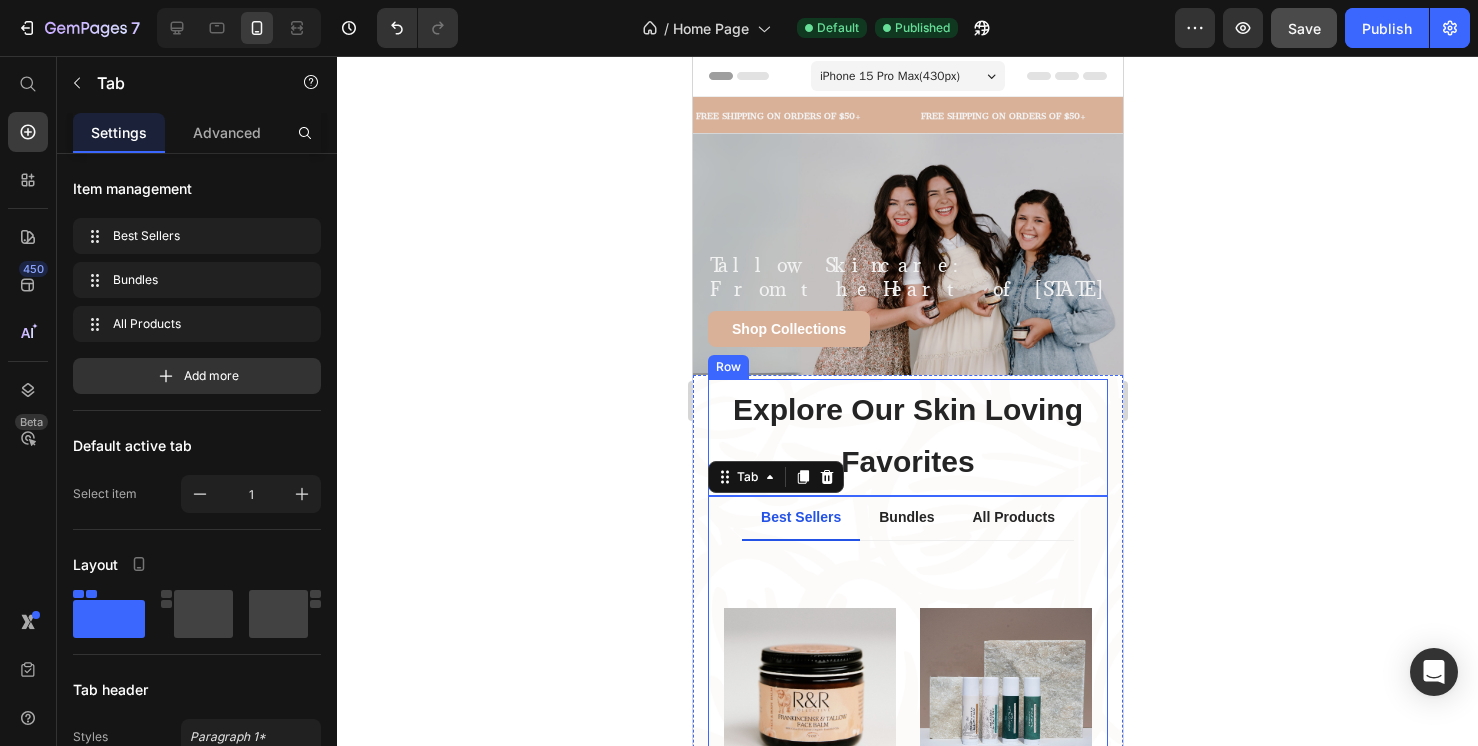 scroll, scrollTop: 0, scrollLeft: 0, axis: both 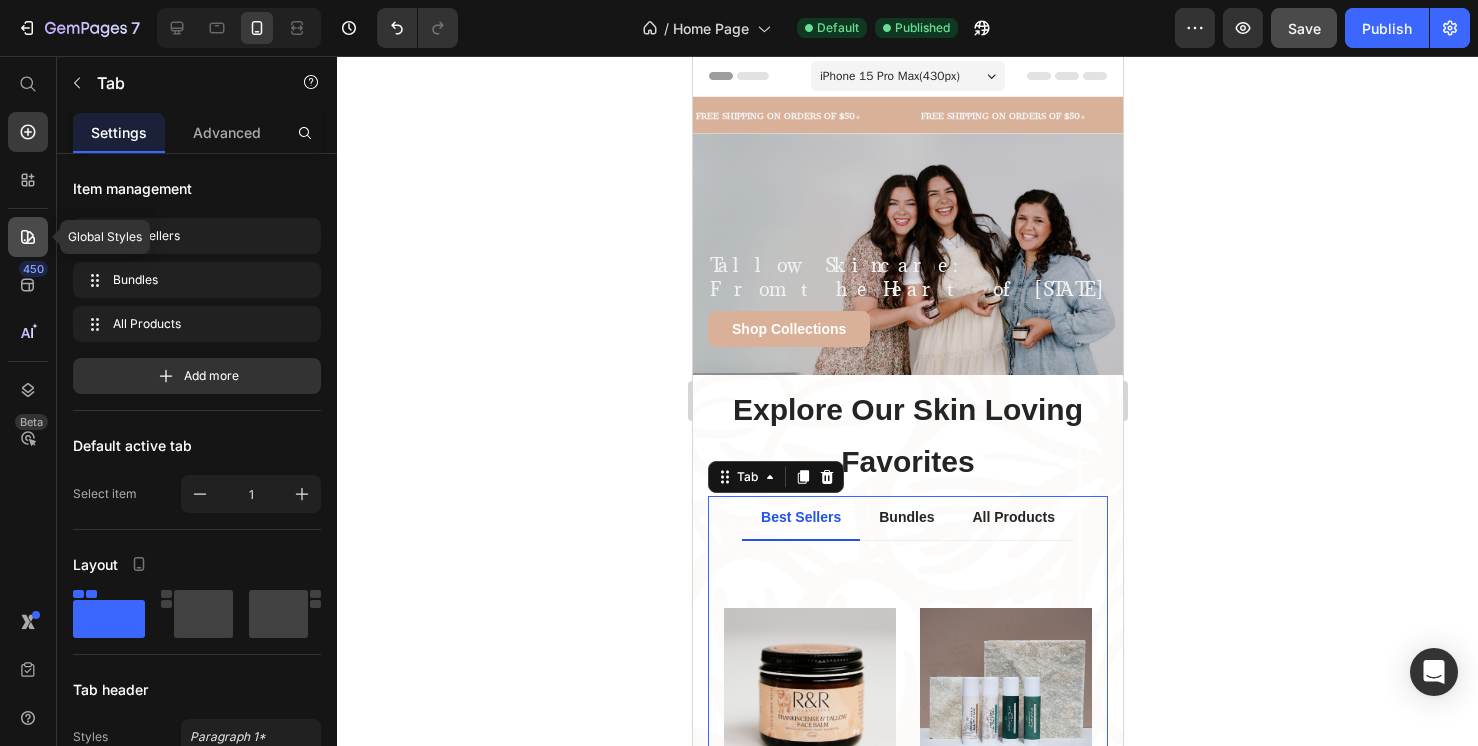 click 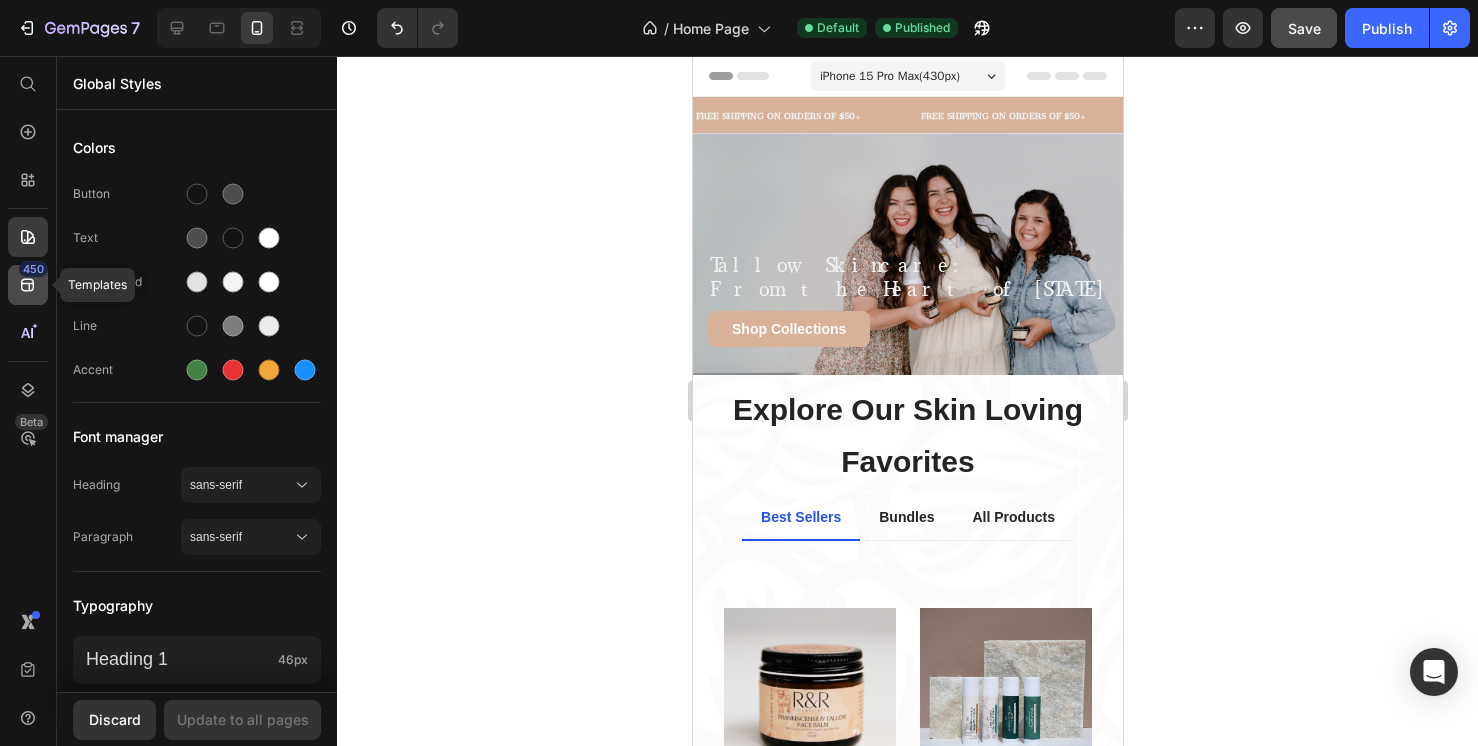click 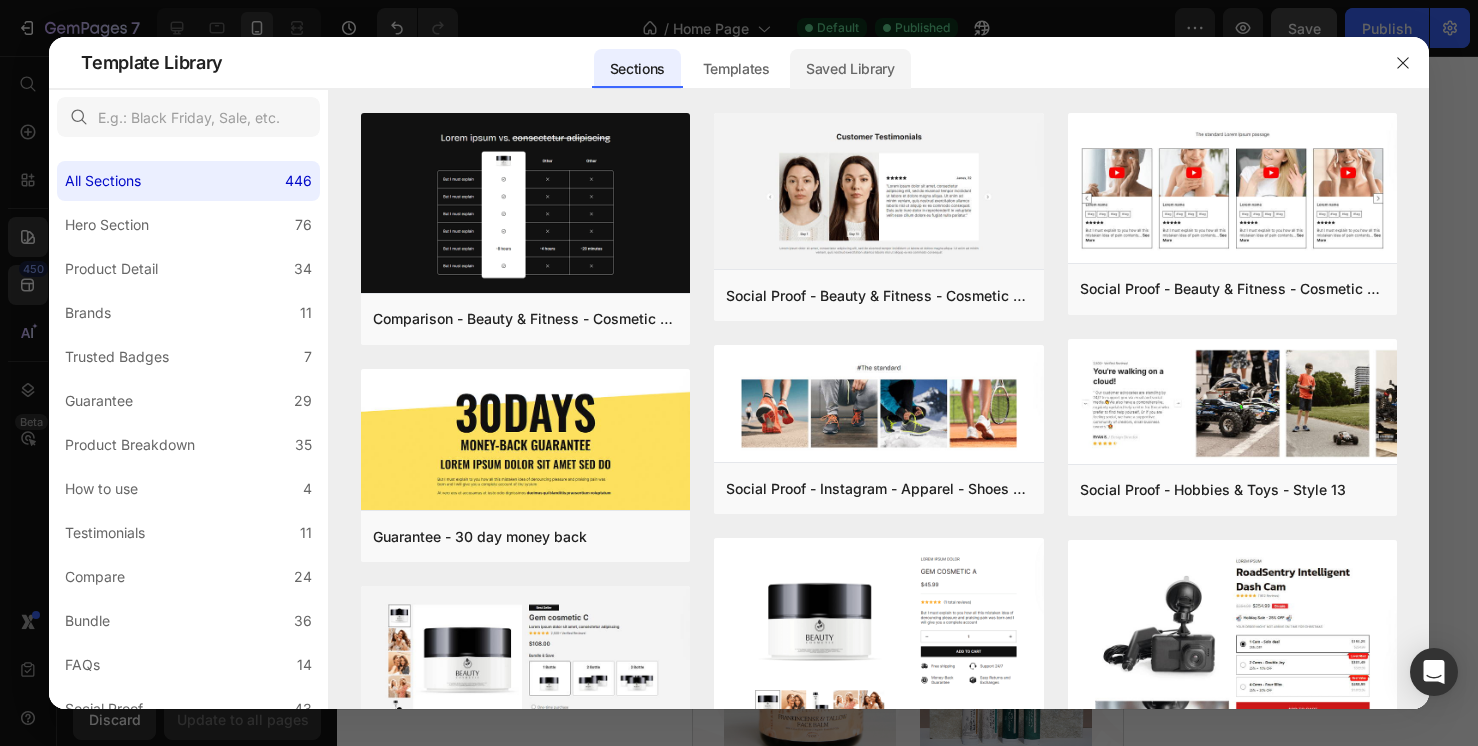 click on "Saved Library" 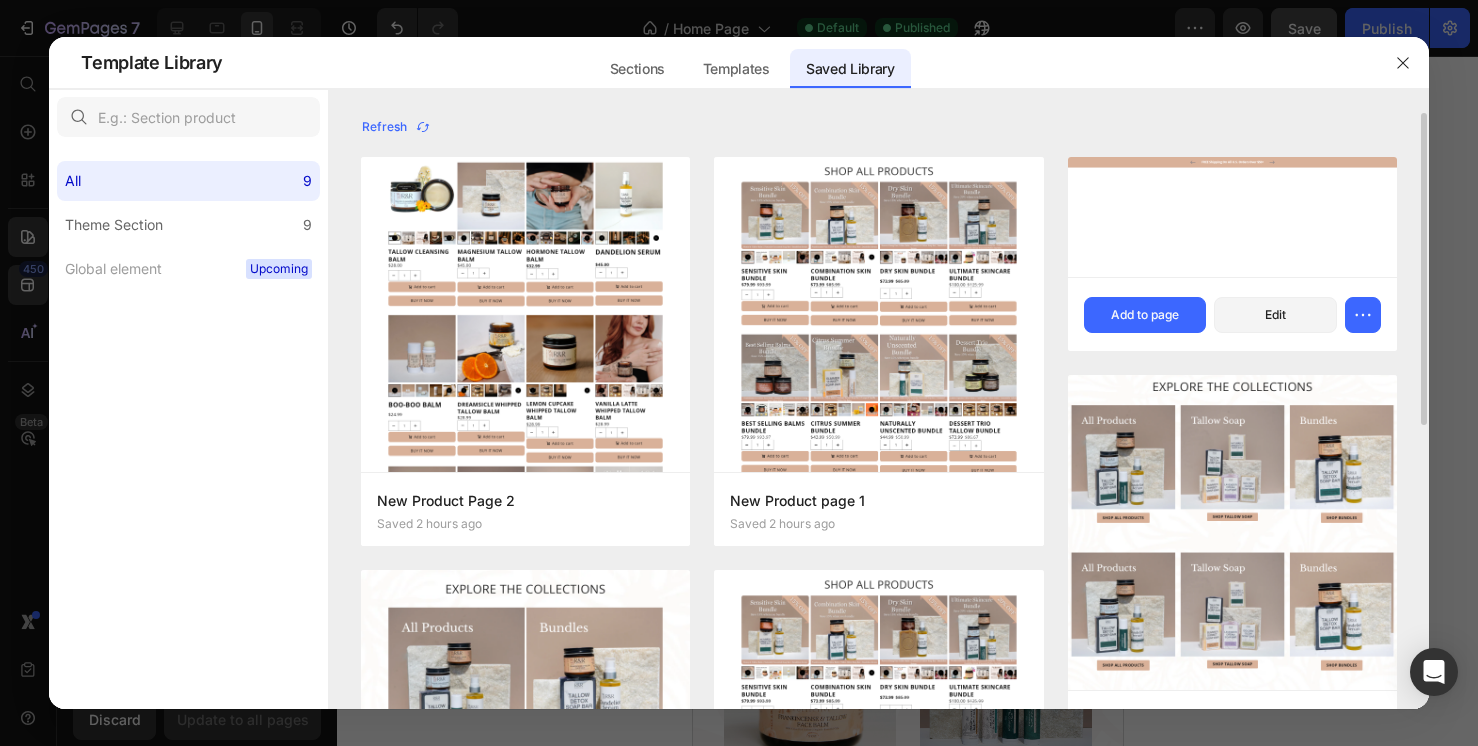 click at bounding box center [1232, 217] 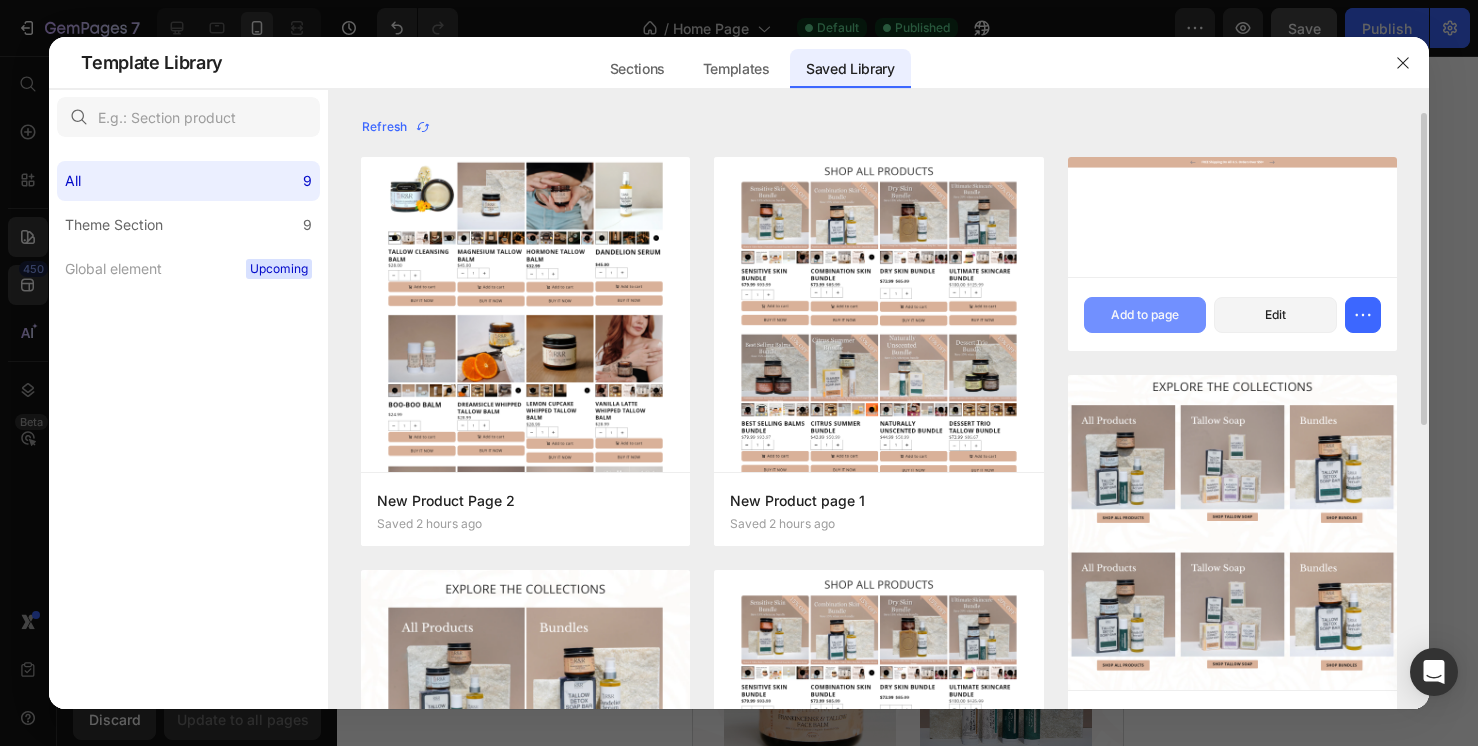 click on "Add to page" at bounding box center (1145, 315) 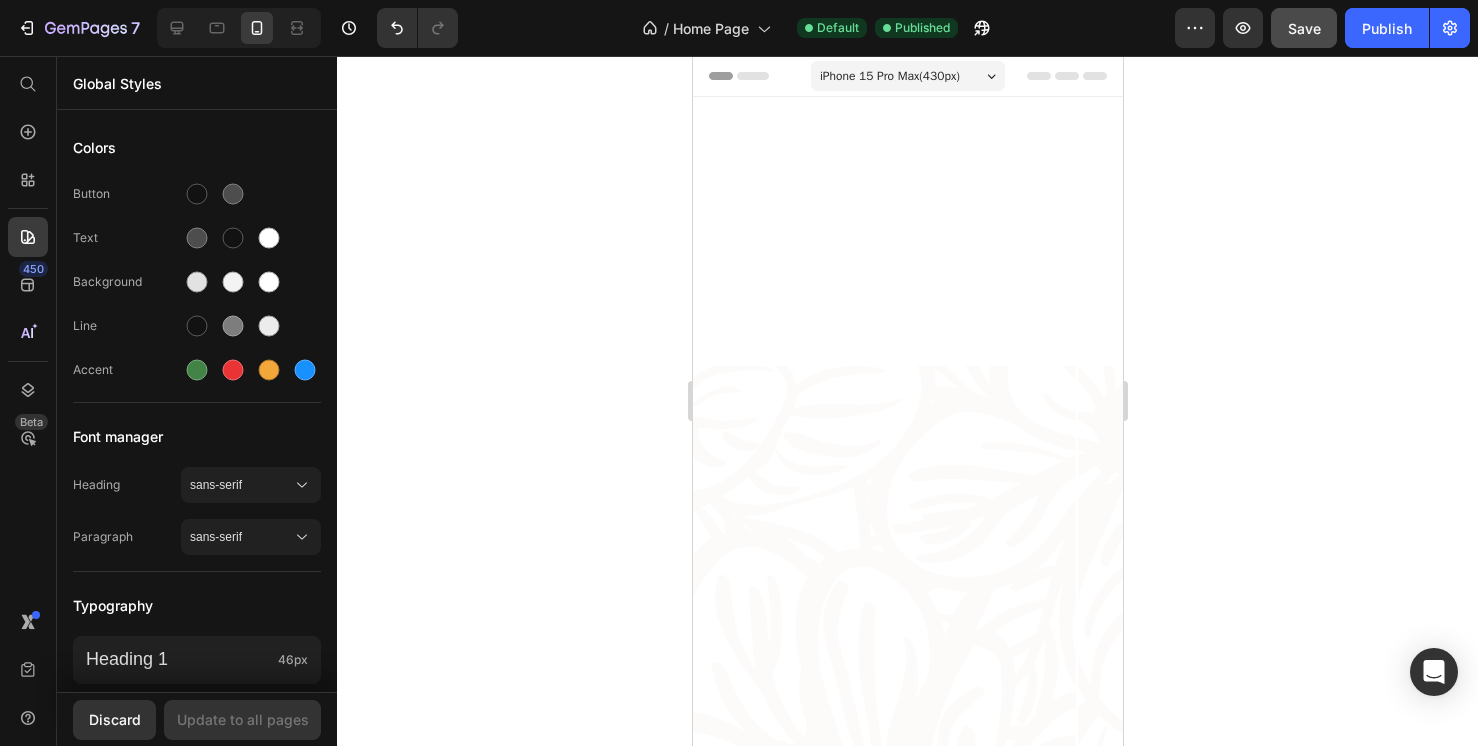 scroll, scrollTop: 6712, scrollLeft: 0, axis: vertical 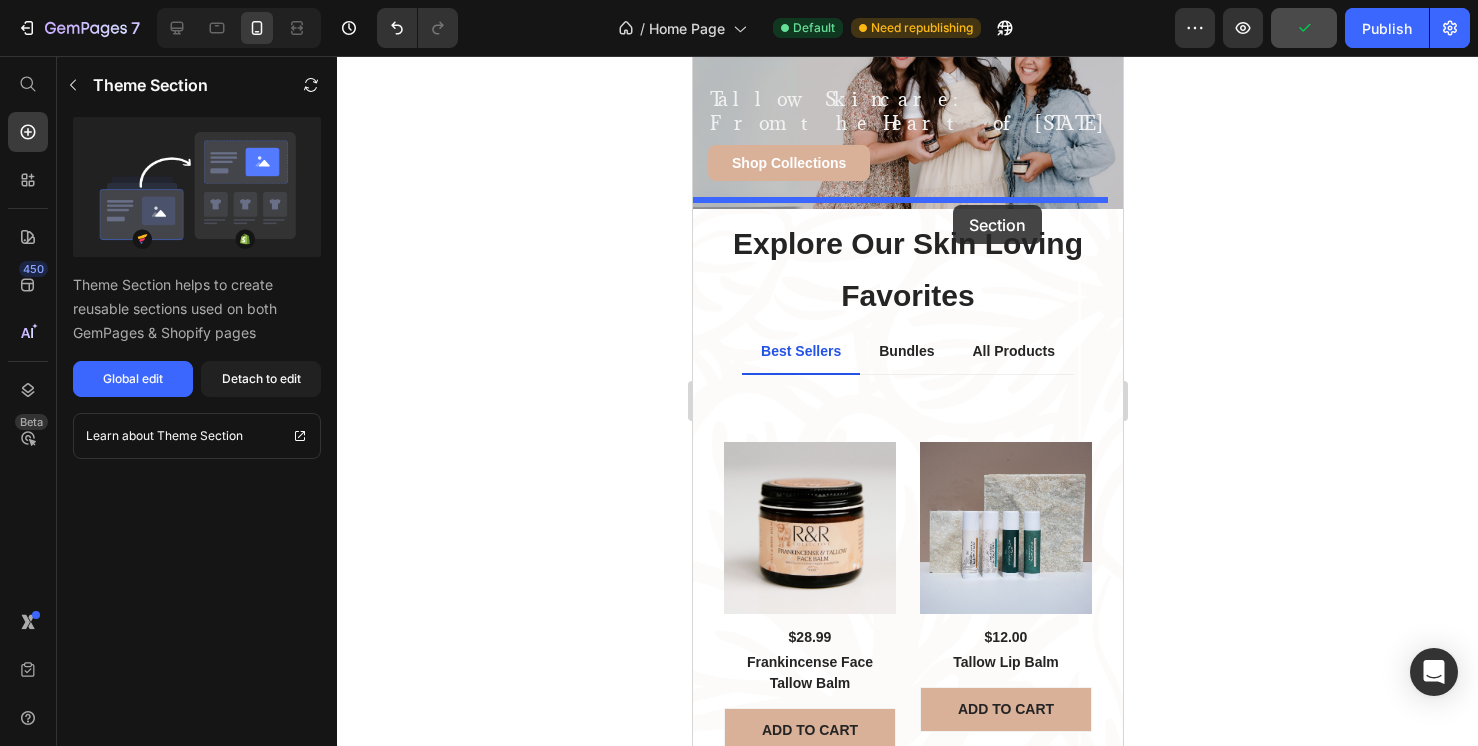 drag, startPoint x: 1082, startPoint y: 322, endPoint x: 952, endPoint y: 205, distance: 174.89711 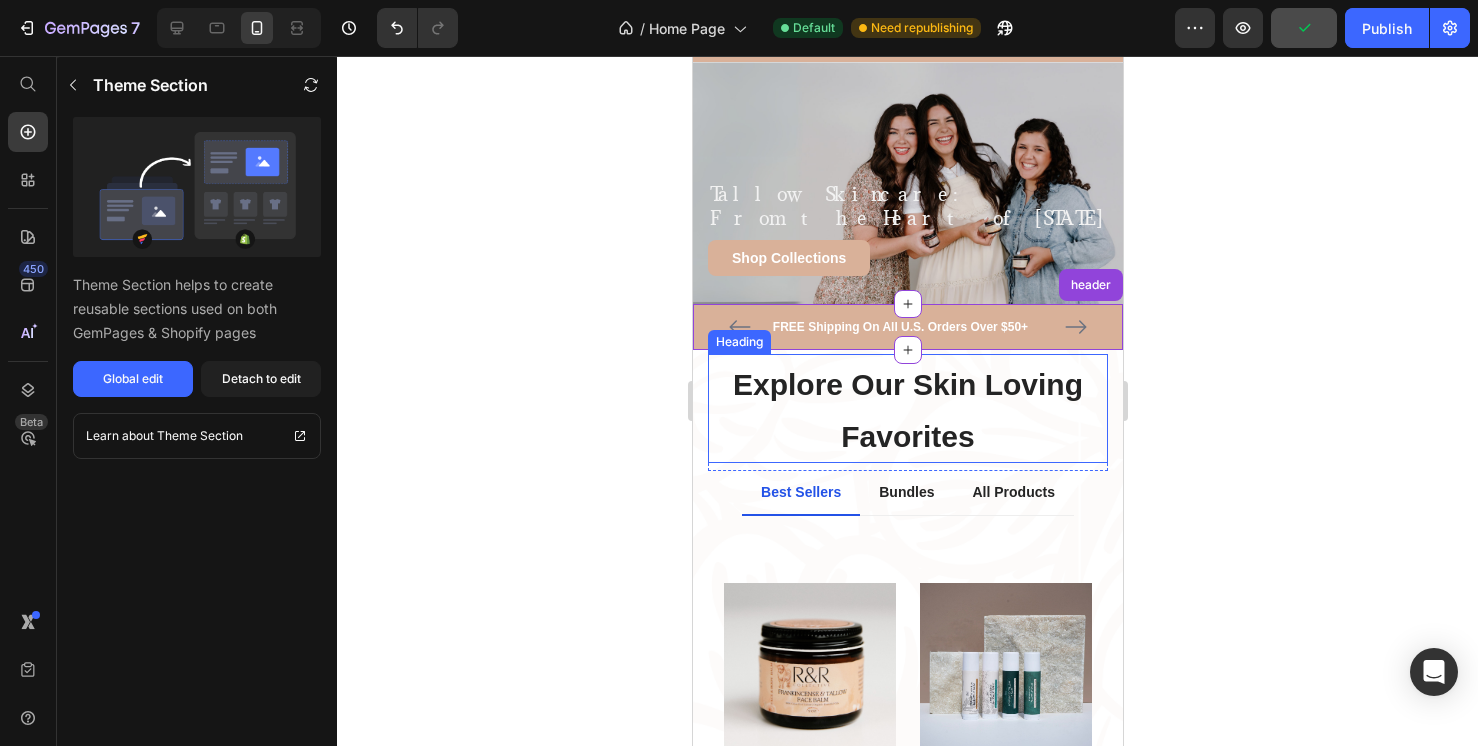 scroll, scrollTop: 11, scrollLeft: 0, axis: vertical 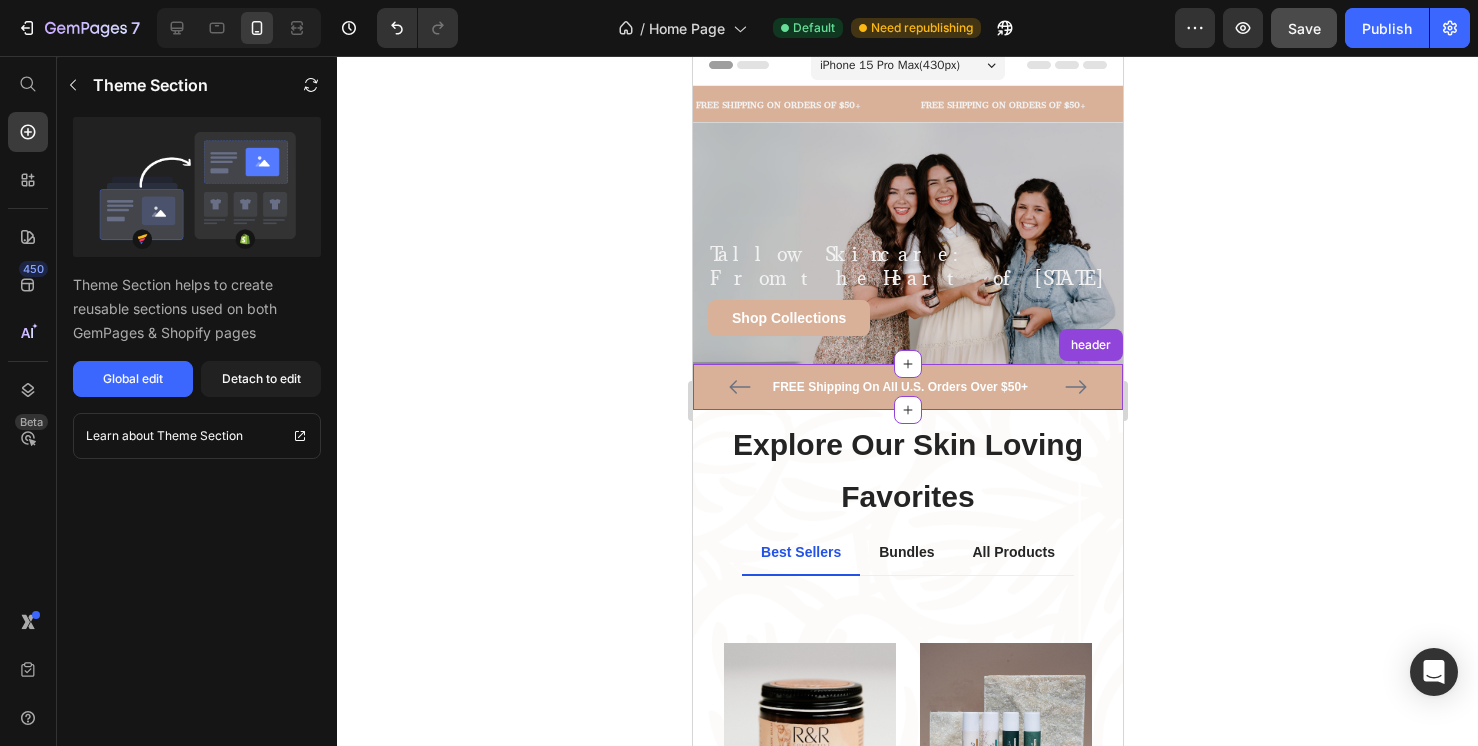 click on "FREE Shipping On All U.S. Orders Over $50+" at bounding box center [899, 387] 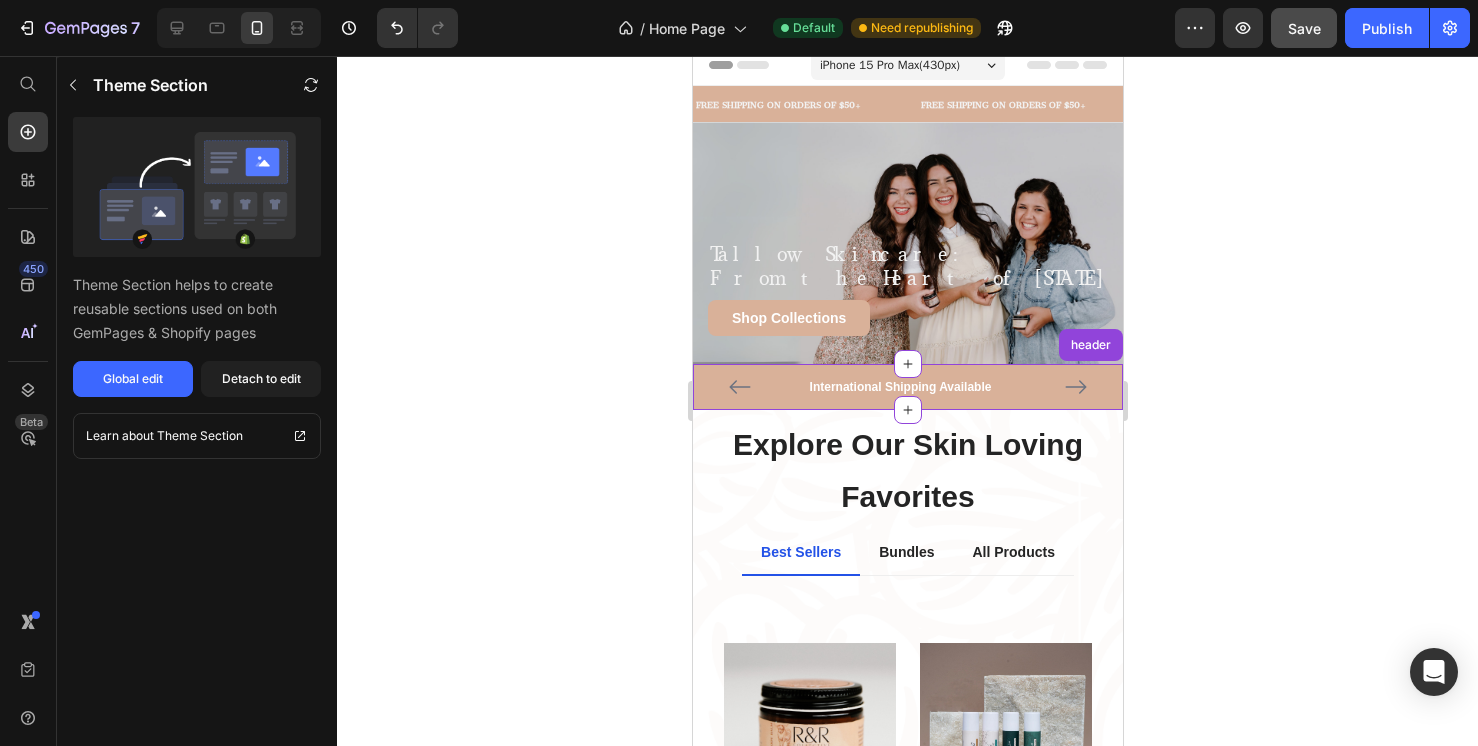 click on "International Shipping Available" at bounding box center (899, 387) 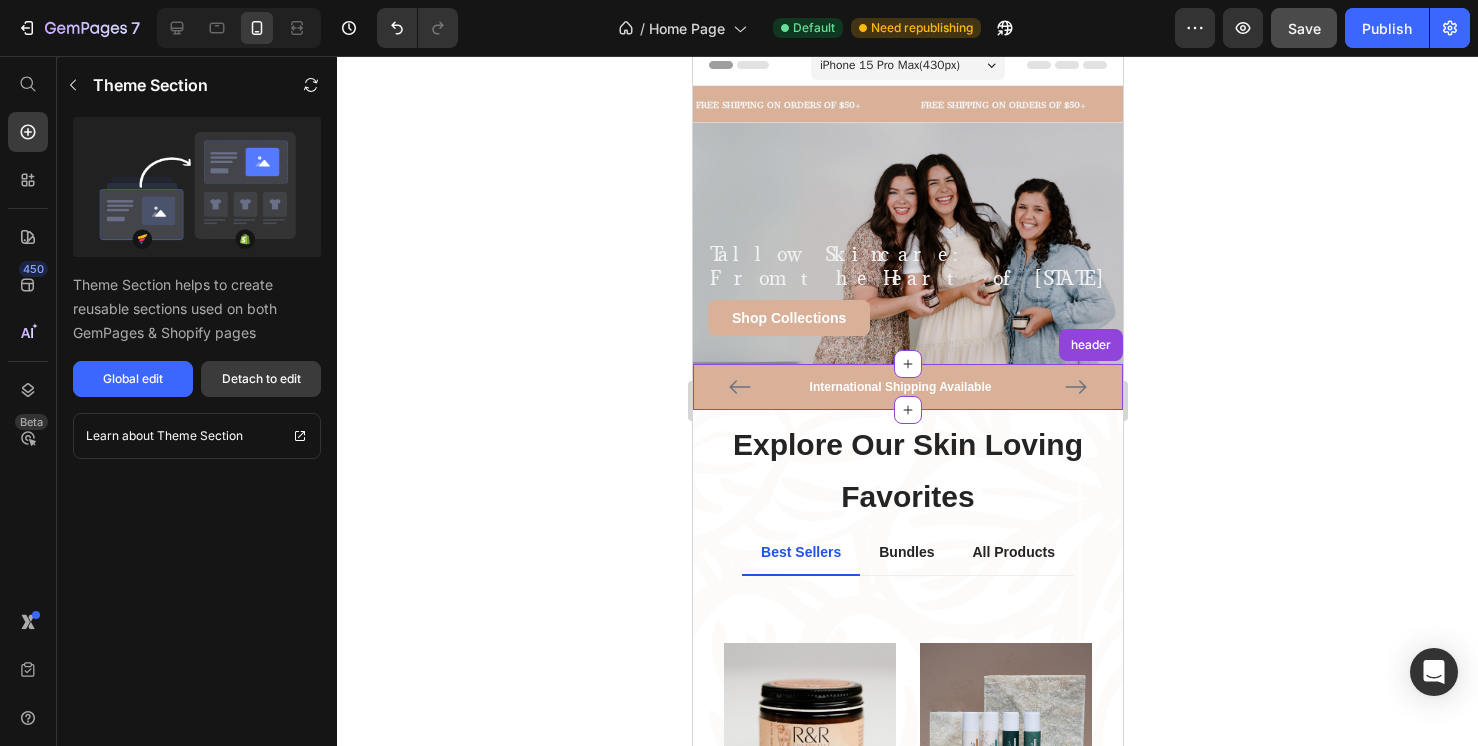 click on "Detach to edit" at bounding box center (261, 379) 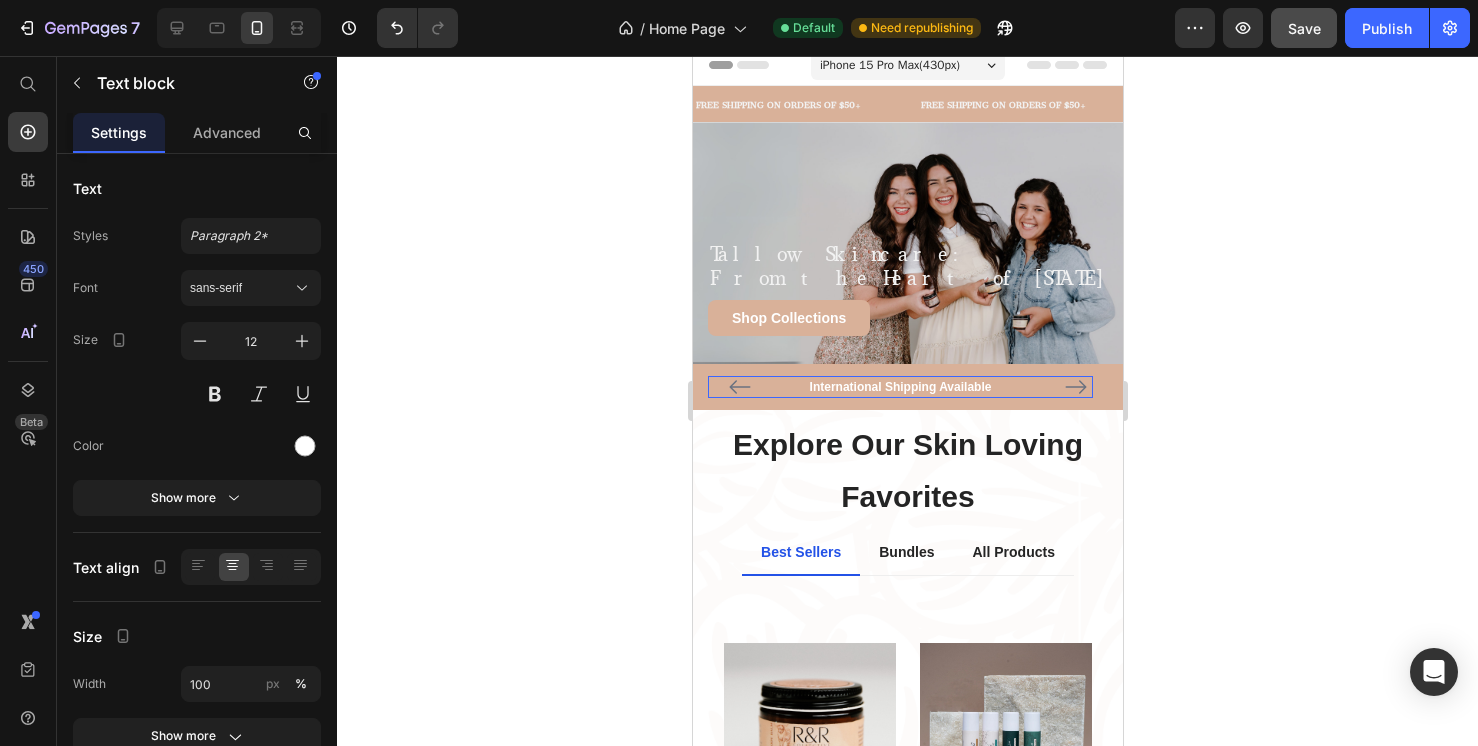 click on "International Shipping Available" at bounding box center (899, 387) 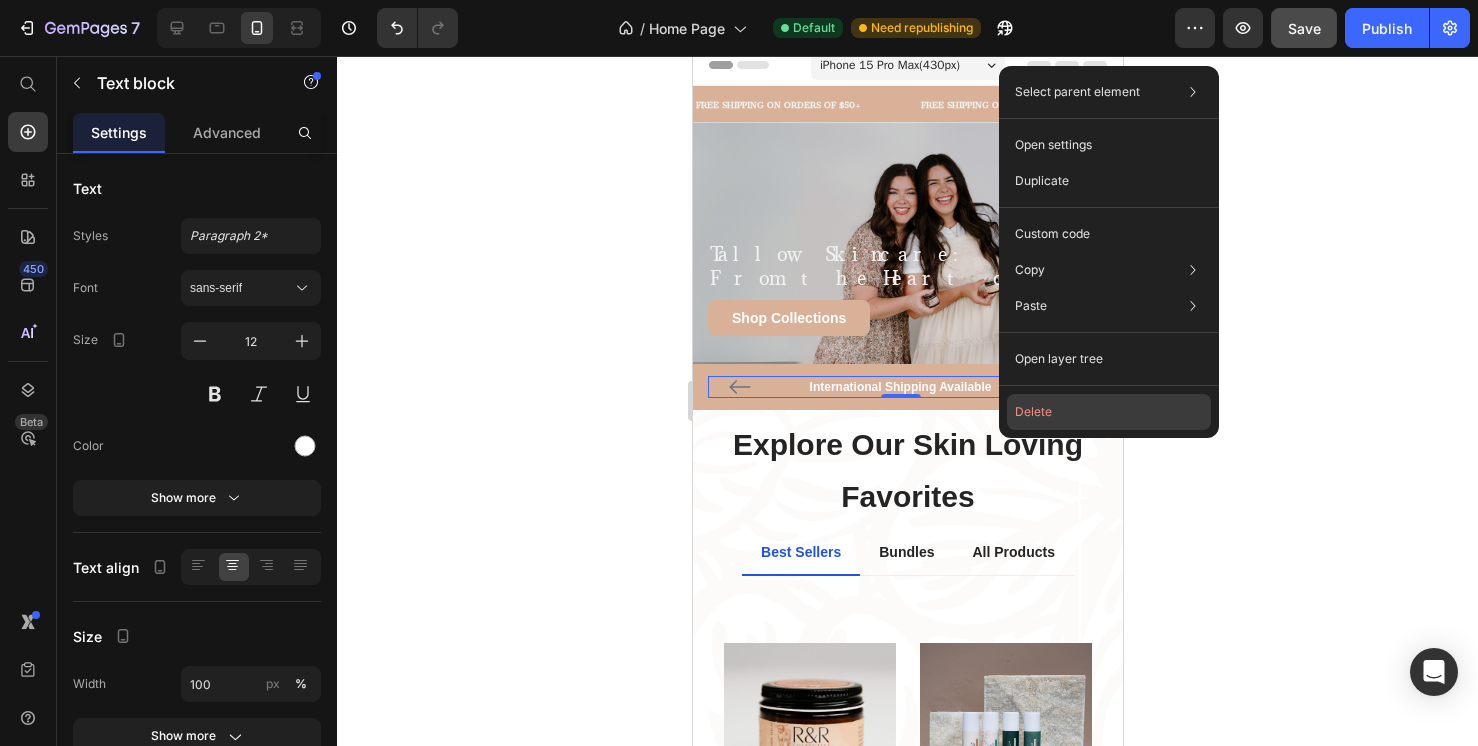 click on "Delete" 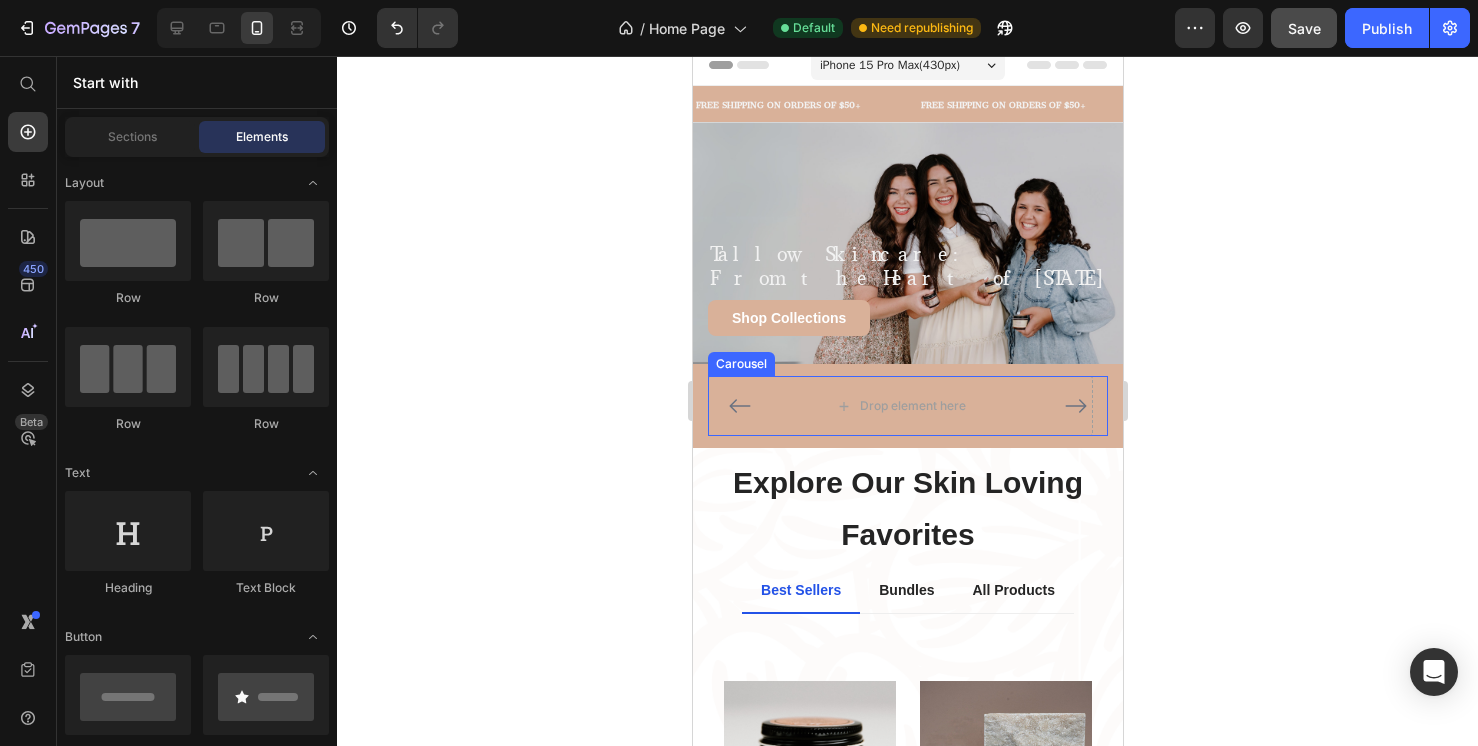 click at bounding box center (1075, 406) 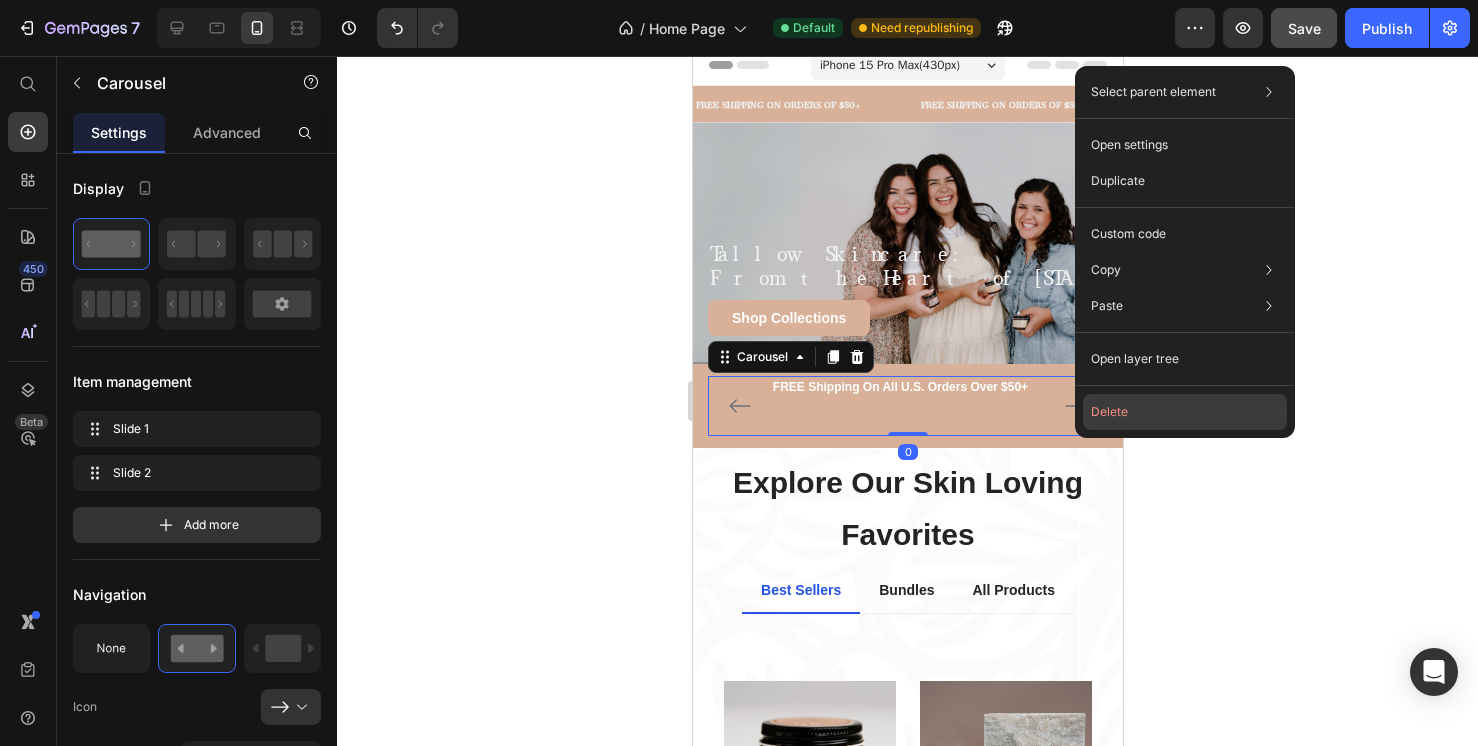 click on "Delete" 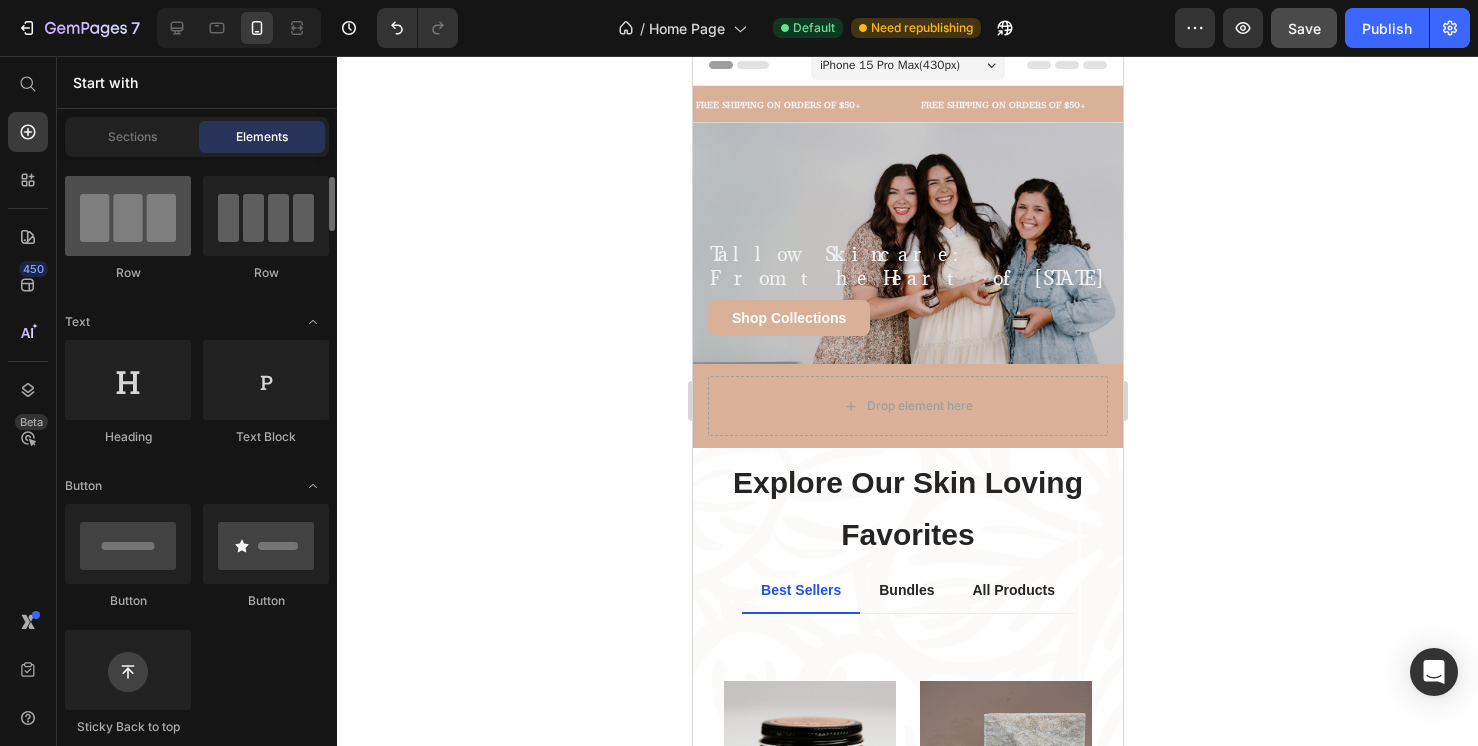 scroll, scrollTop: 157, scrollLeft: 0, axis: vertical 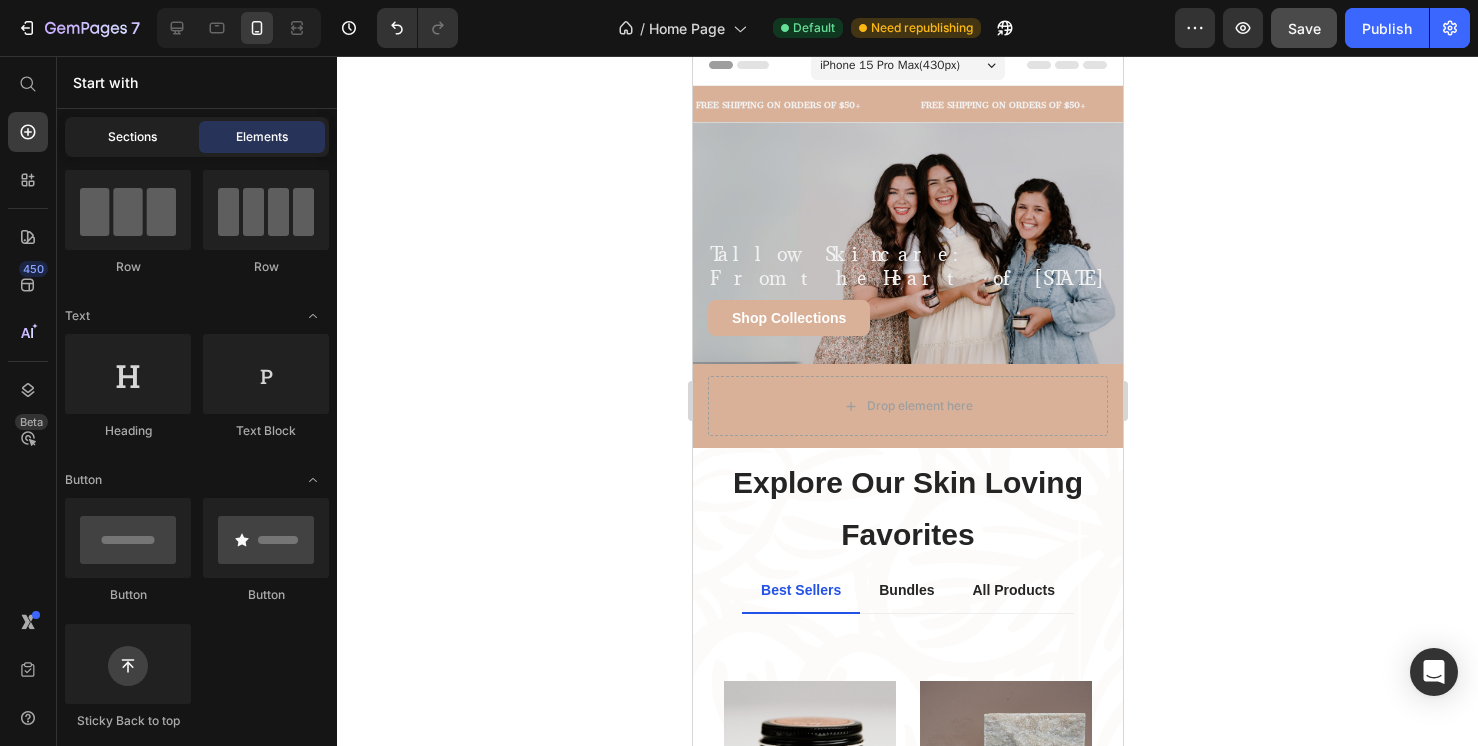 click on "Sections" 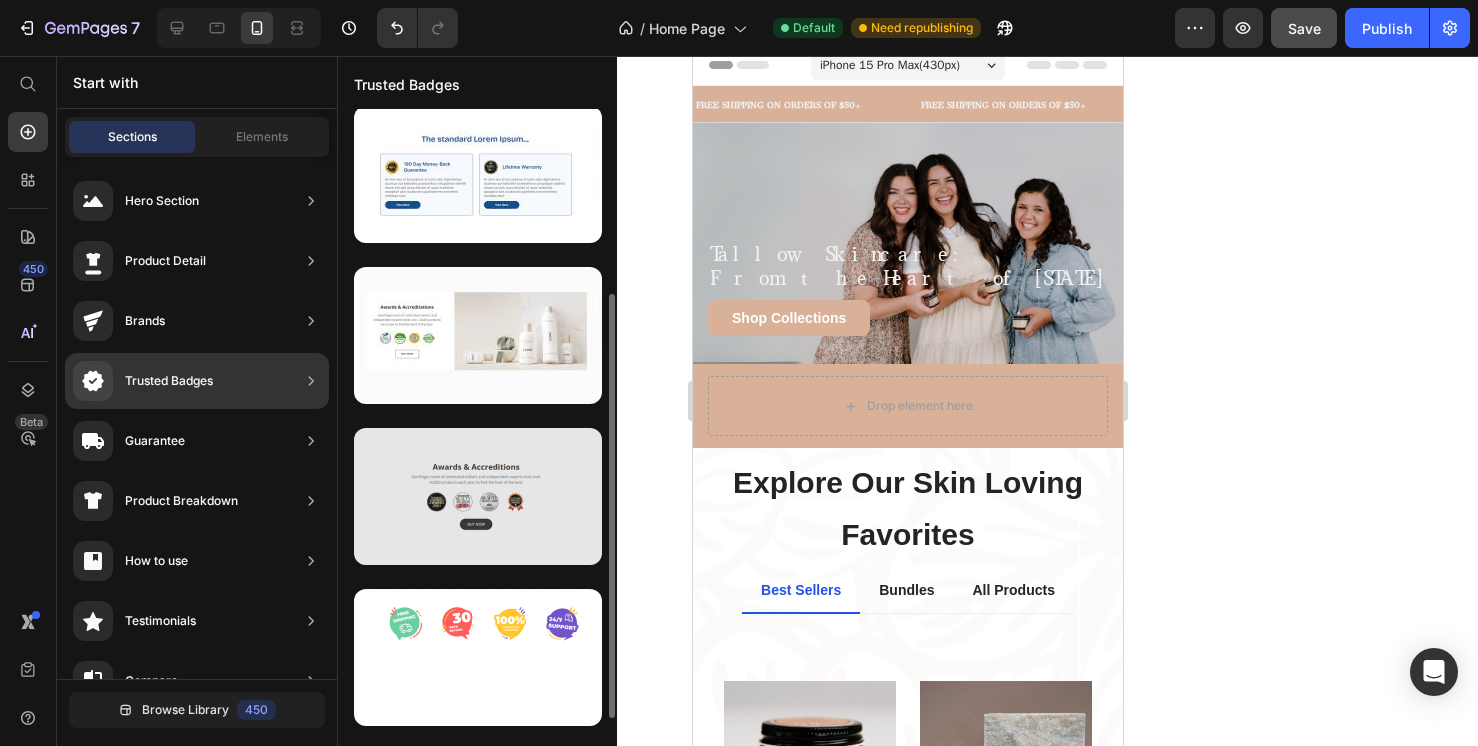 scroll, scrollTop: 318, scrollLeft: 0, axis: vertical 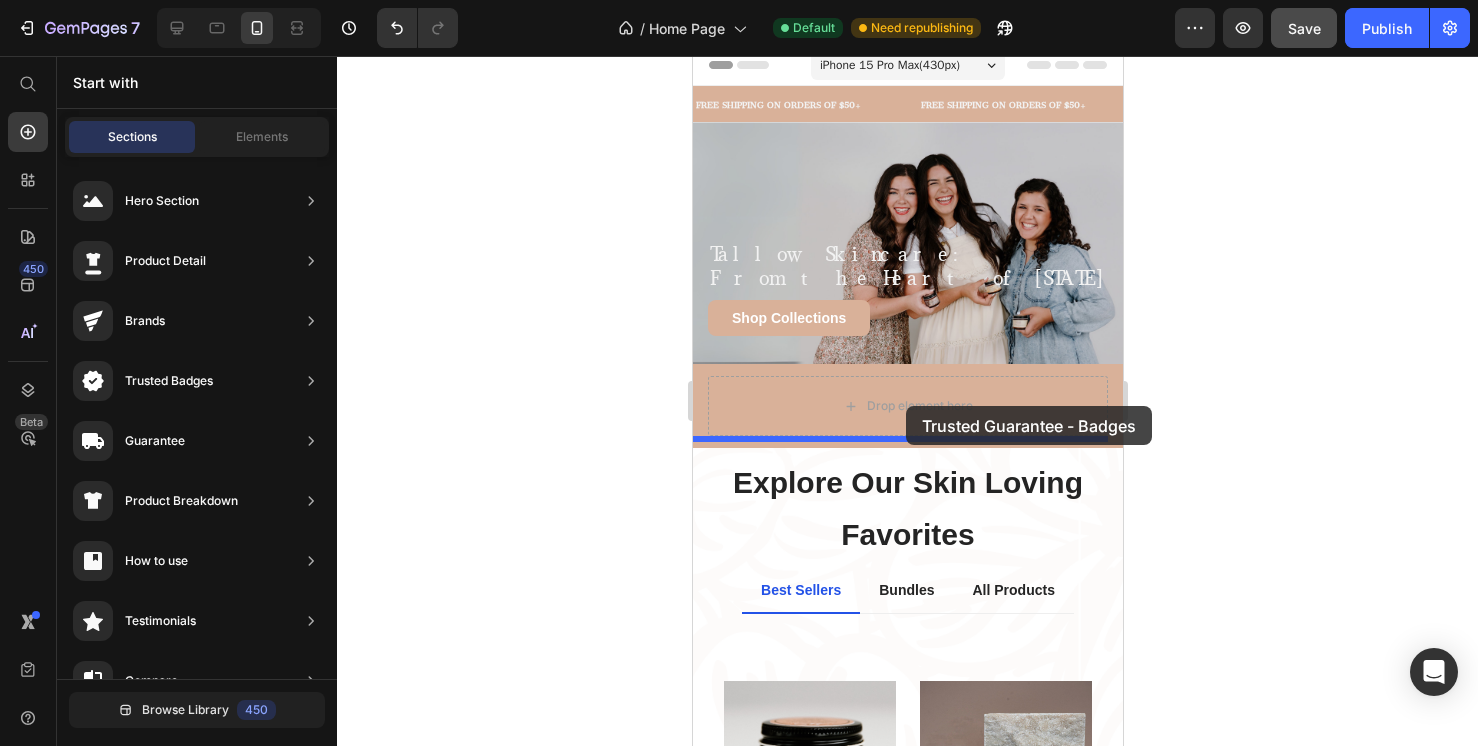 drag, startPoint x: 1189, startPoint y: 742, endPoint x: 905, endPoint y: 406, distance: 439.94547 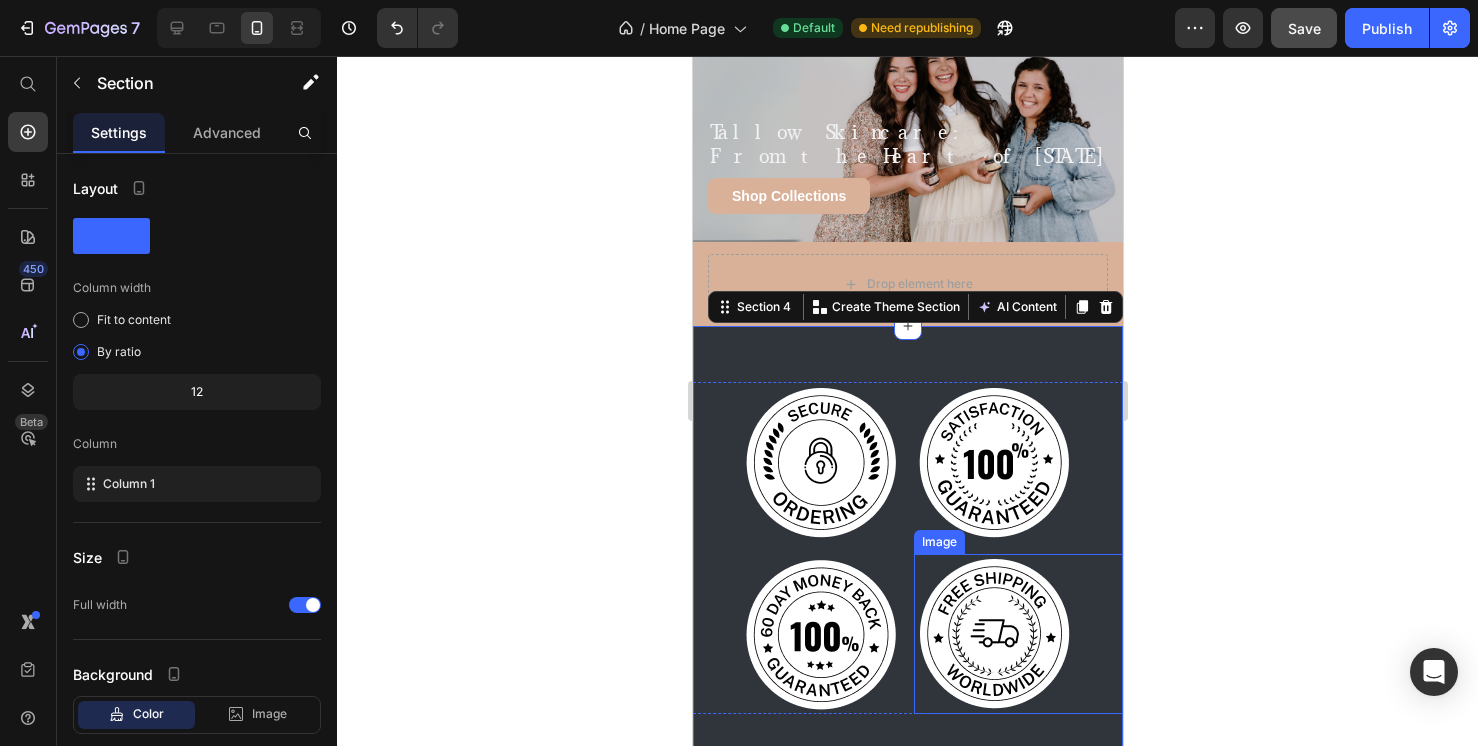 scroll, scrollTop: 131, scrollLeft: 0, axis: vertical 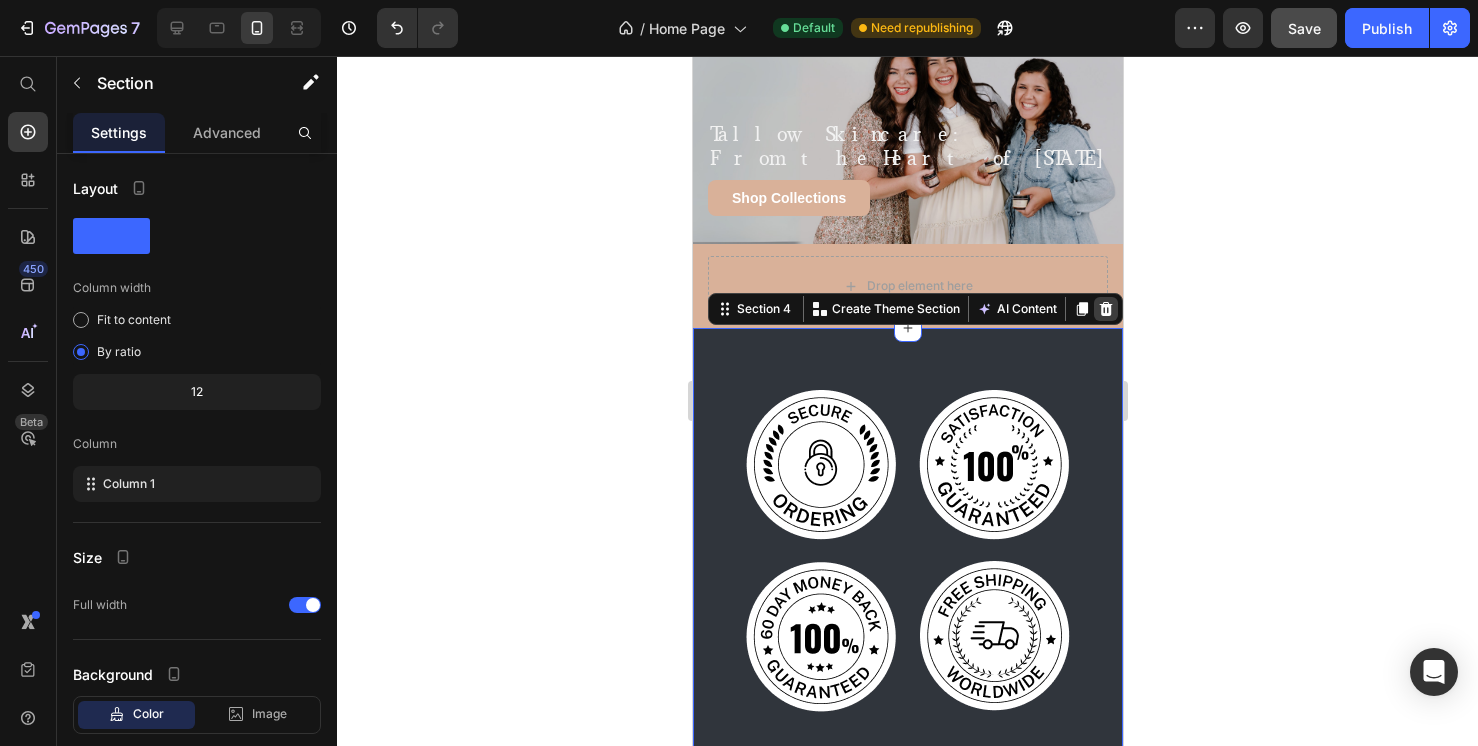 click 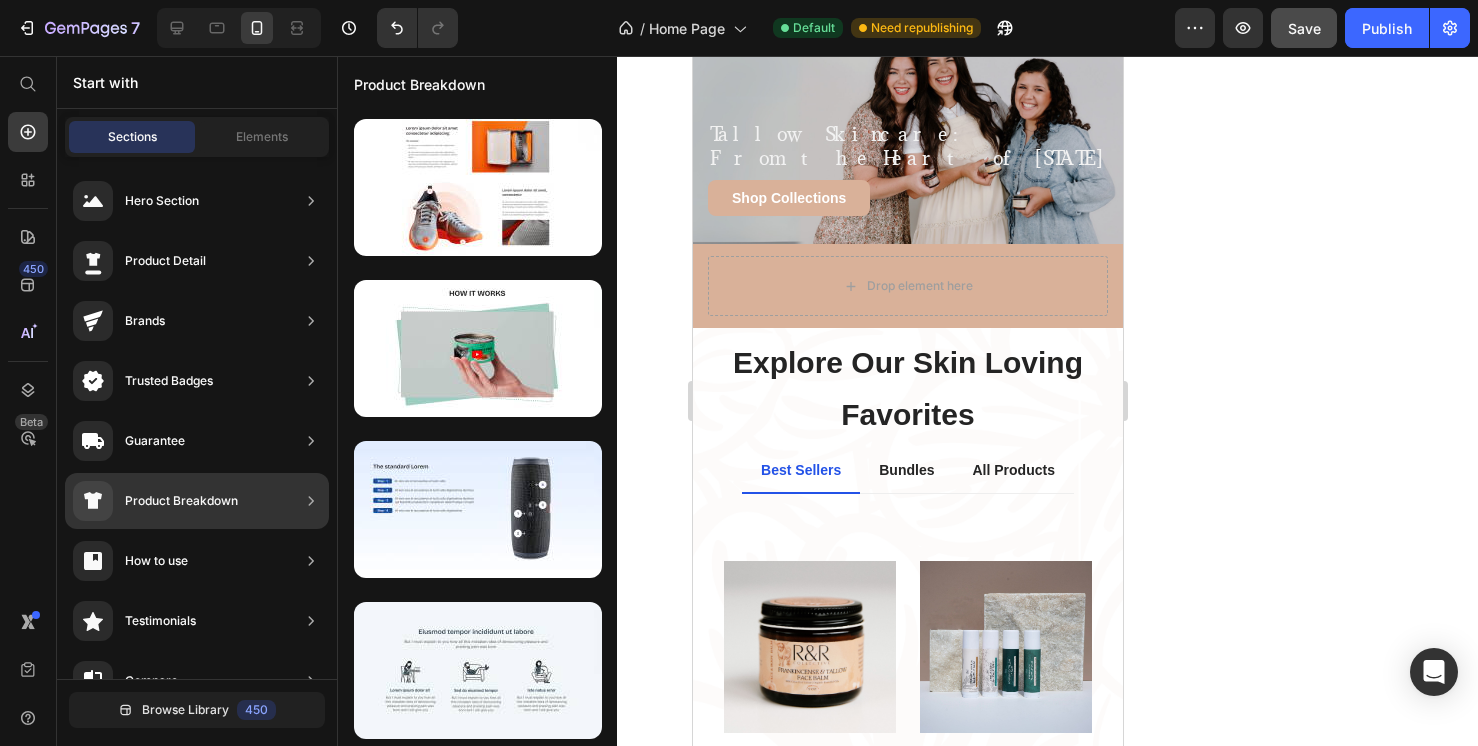 scroll, scrollTop: 0, scrollLeft: 0, axis: both 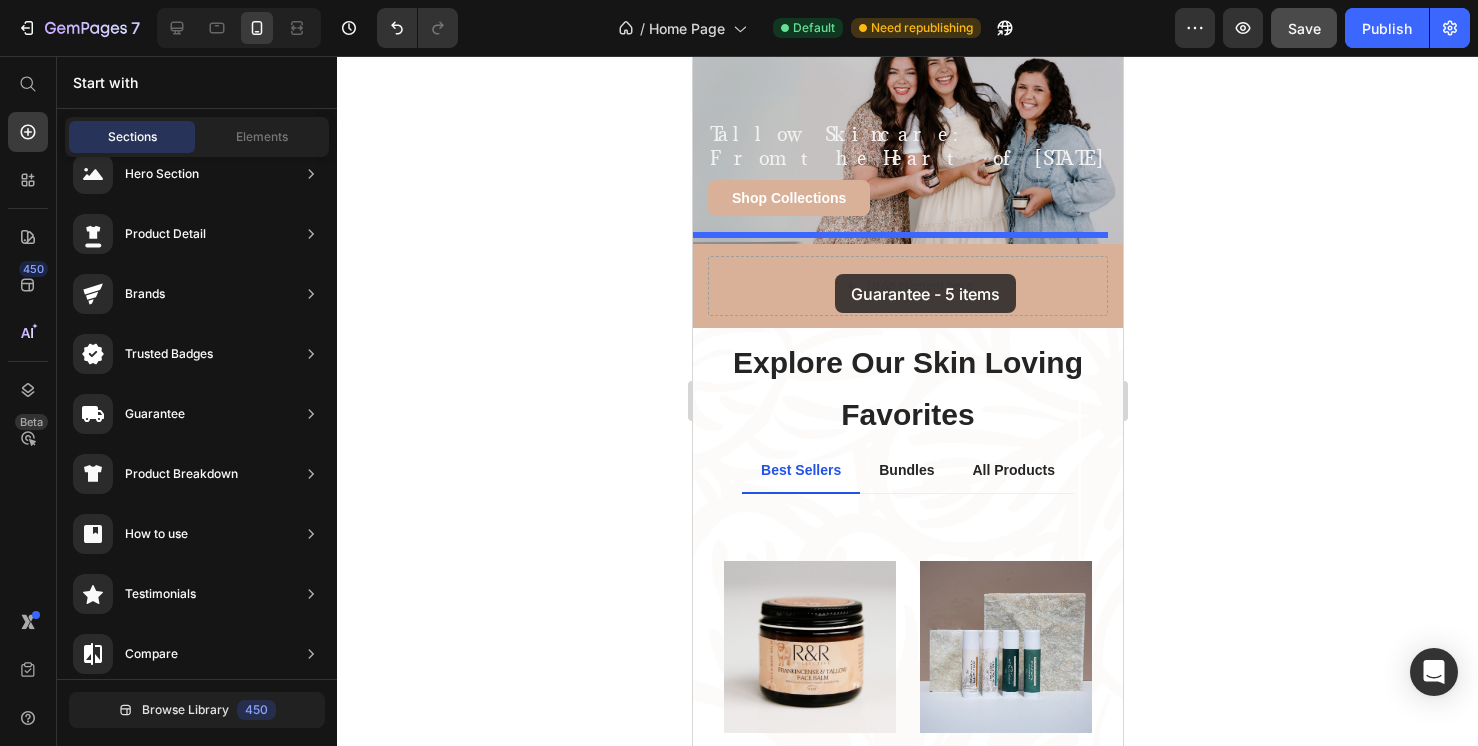 drag, startPoint x: 1205, startPoint y: 519, endPoint x: 834, endPoint y: 274, distance: 444.59644 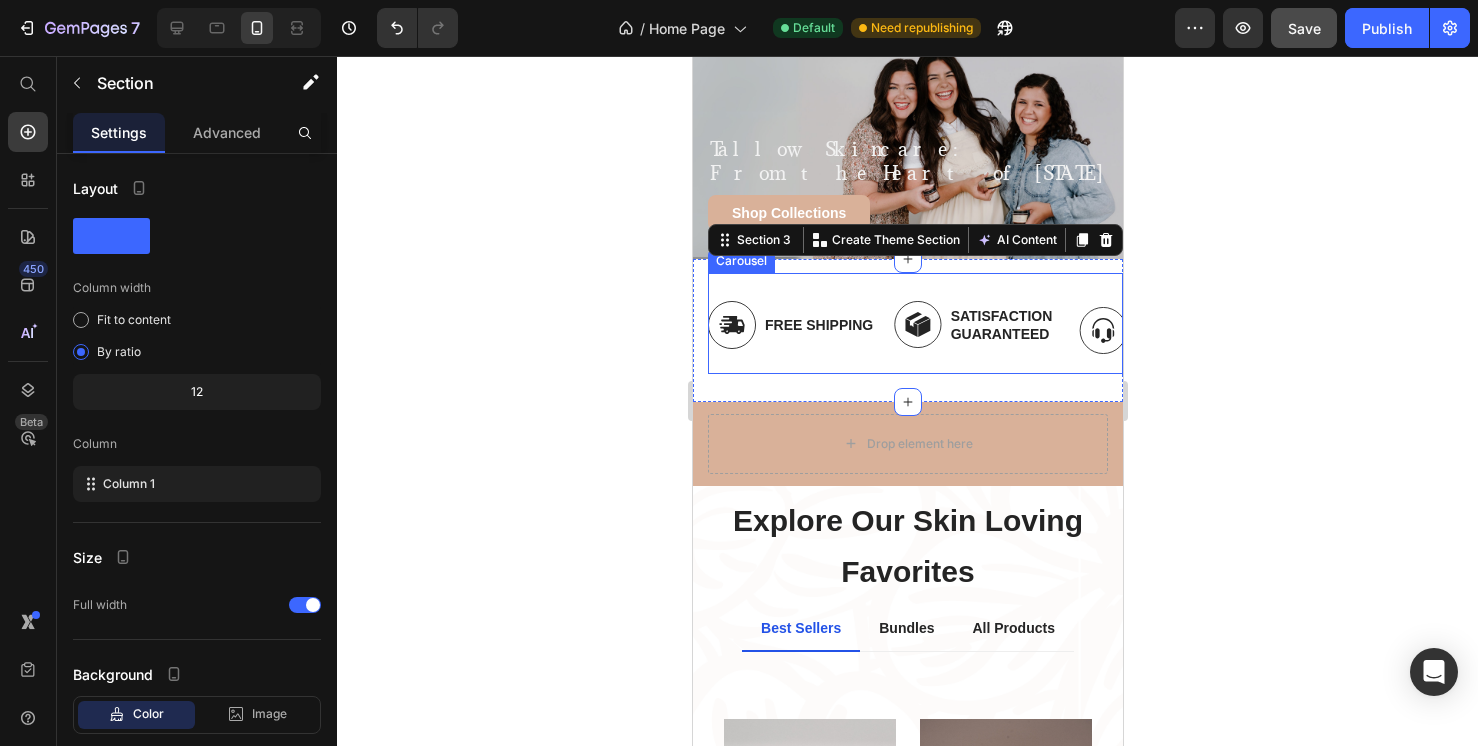 scroll, scrollTop: 115, scrollLeft: 0, axis: vertical 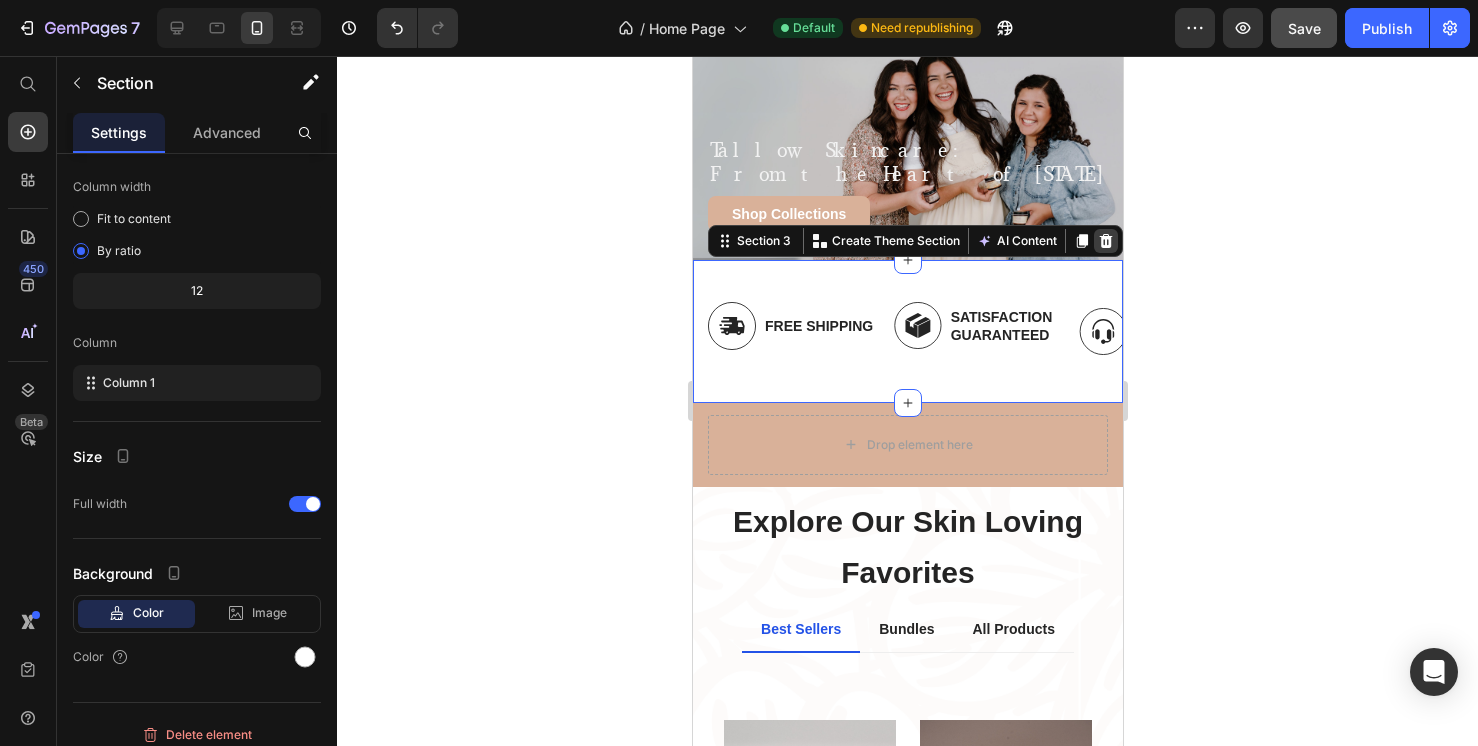click at bounding box center [1105, 241] 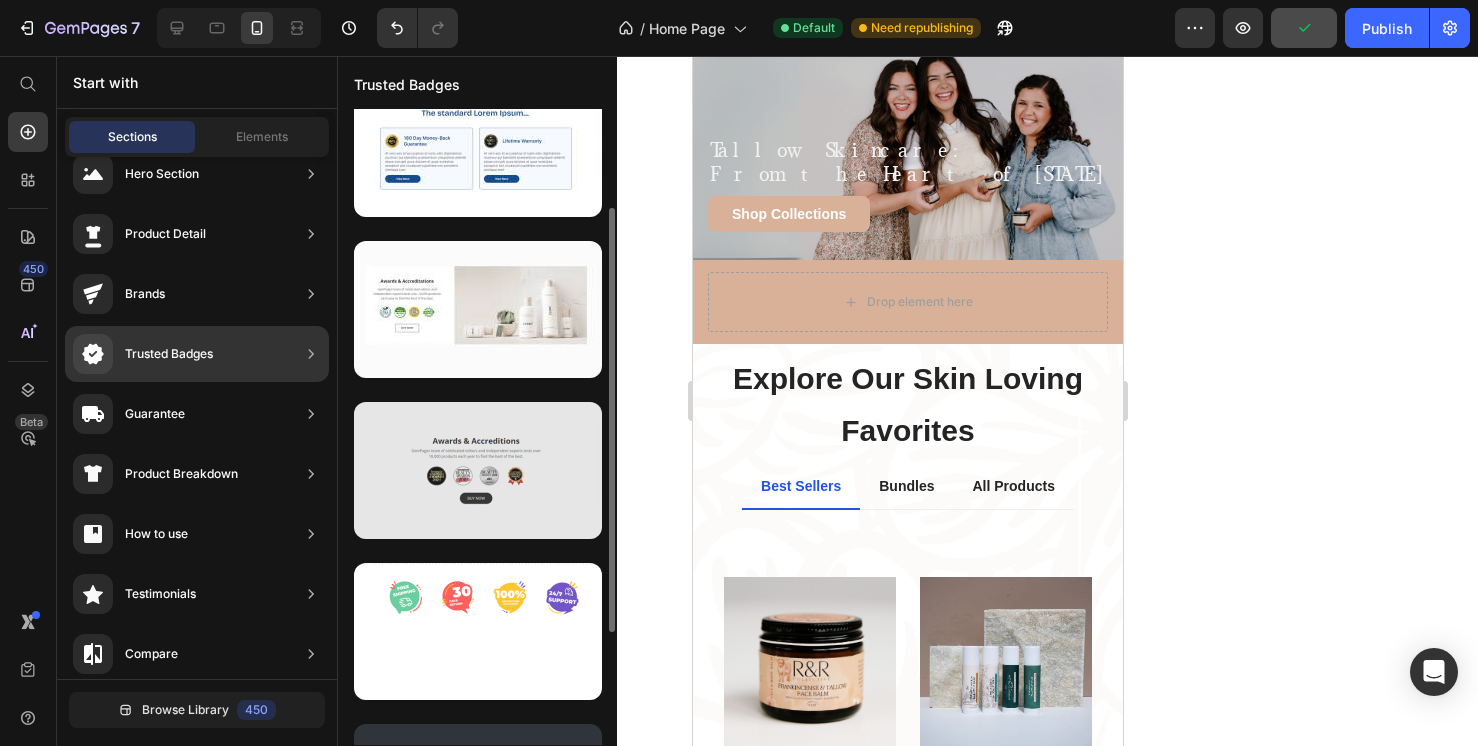 scroll, scrollTop: 59, scrollLeft: 0, axis: vertical 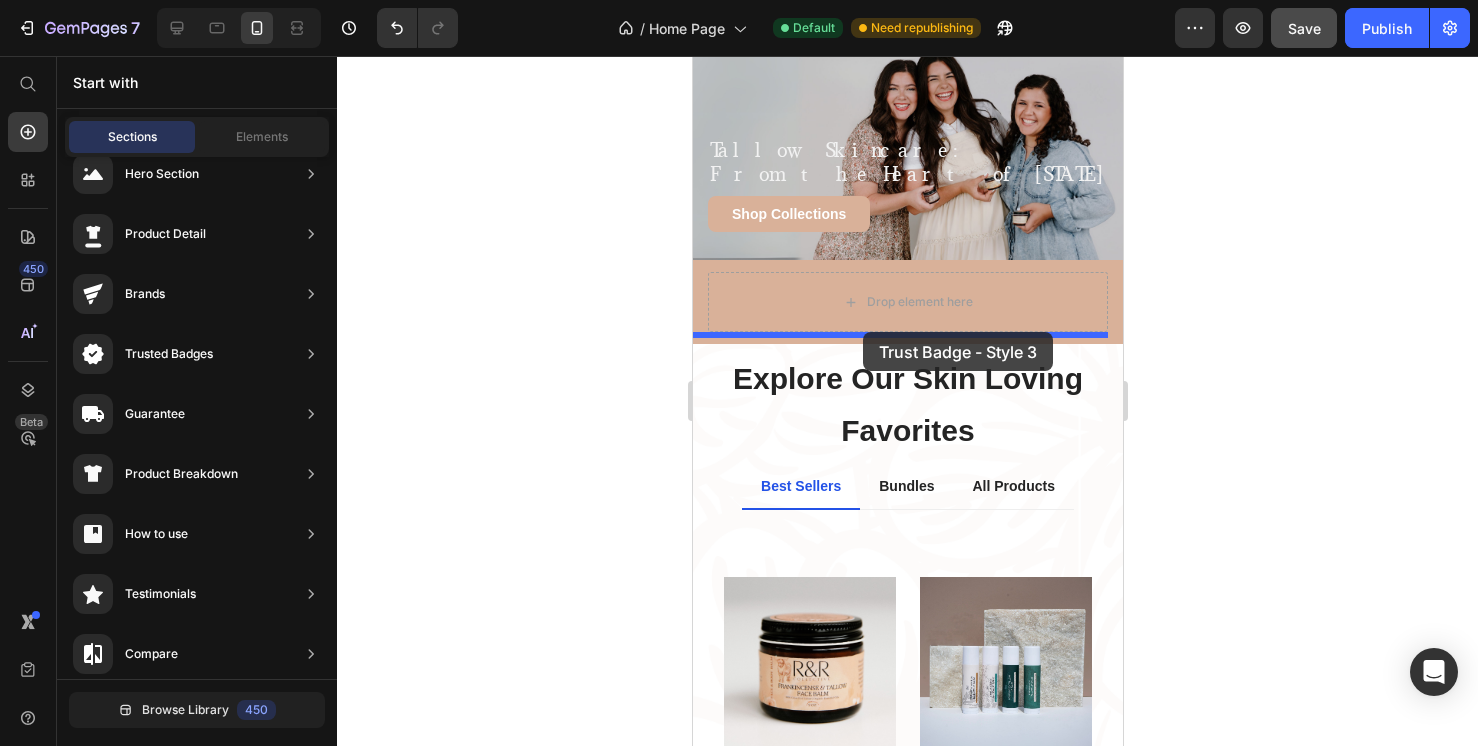 drag, startPoint x: 1206, startPoint y: 522, endPoint x: 862, endPoint y: 332, distance: 392.98346 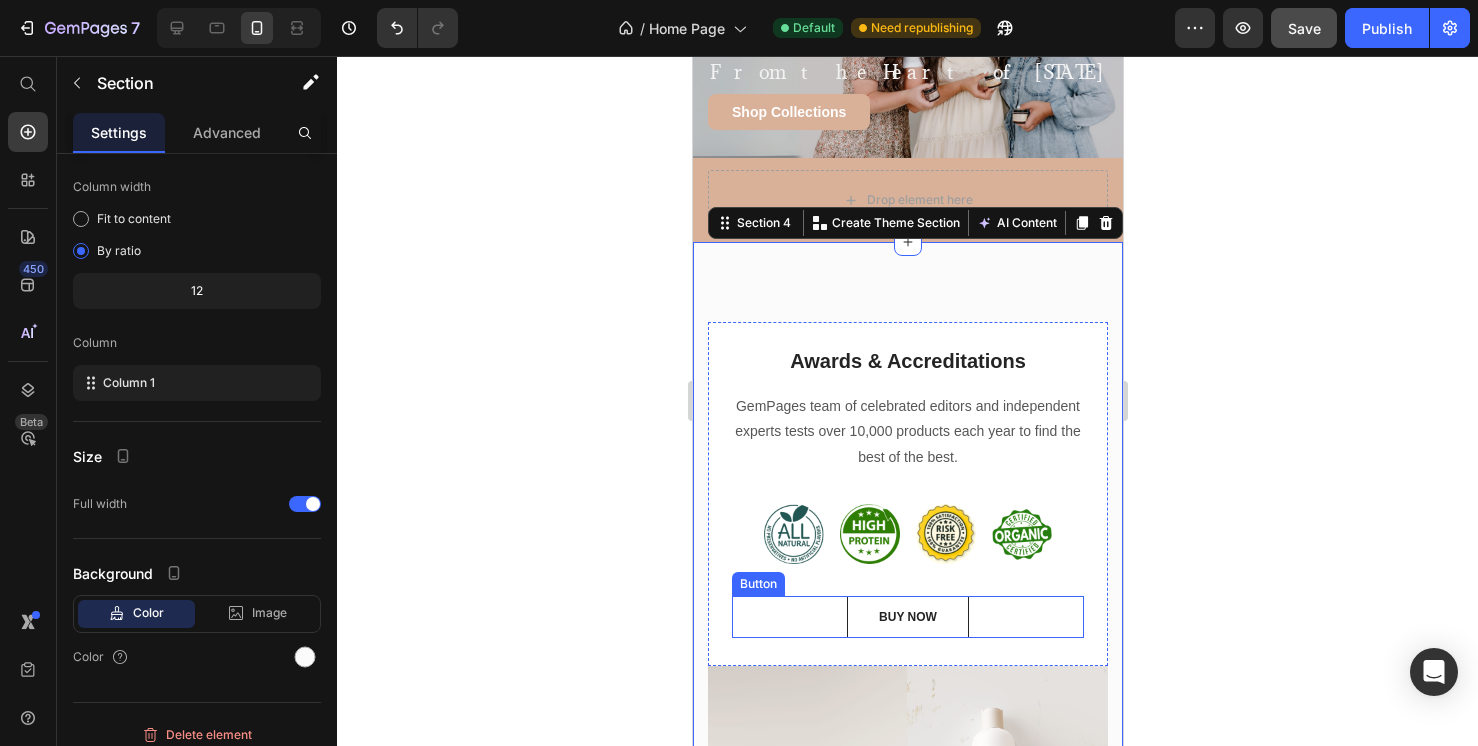 scroll, scrollTop: 163, scrollLeft: 0, axis: vertical 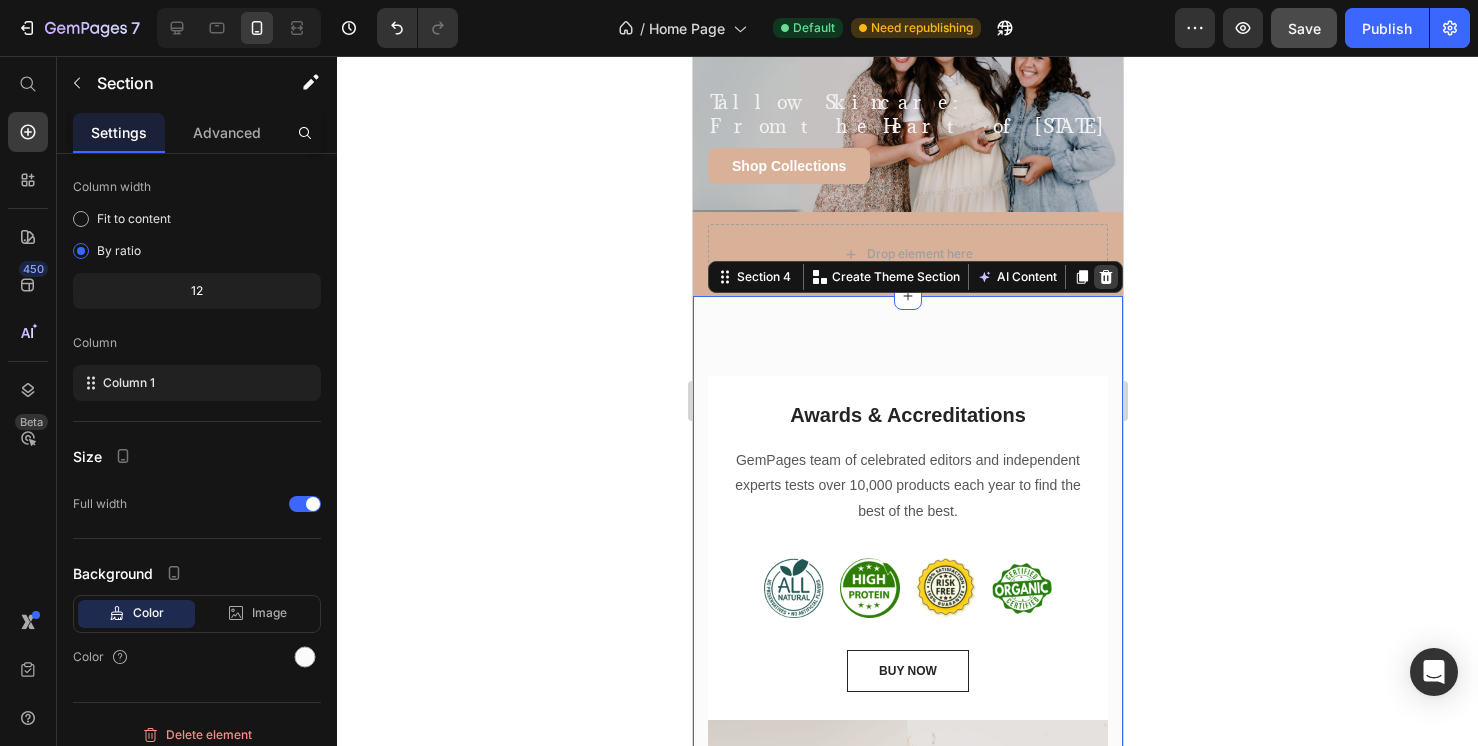 click 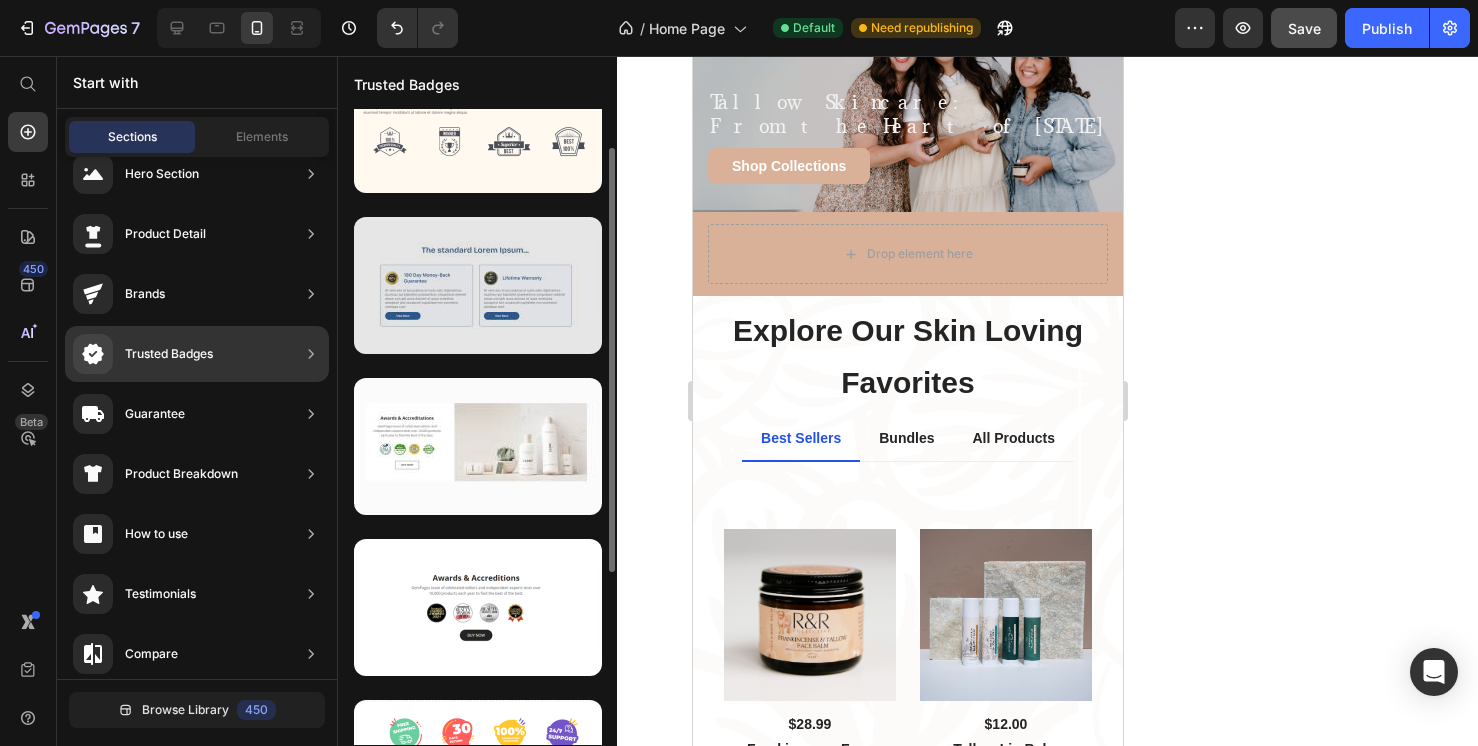 scroll, scrollTop: 0, scrollLeft: 0, axis: both 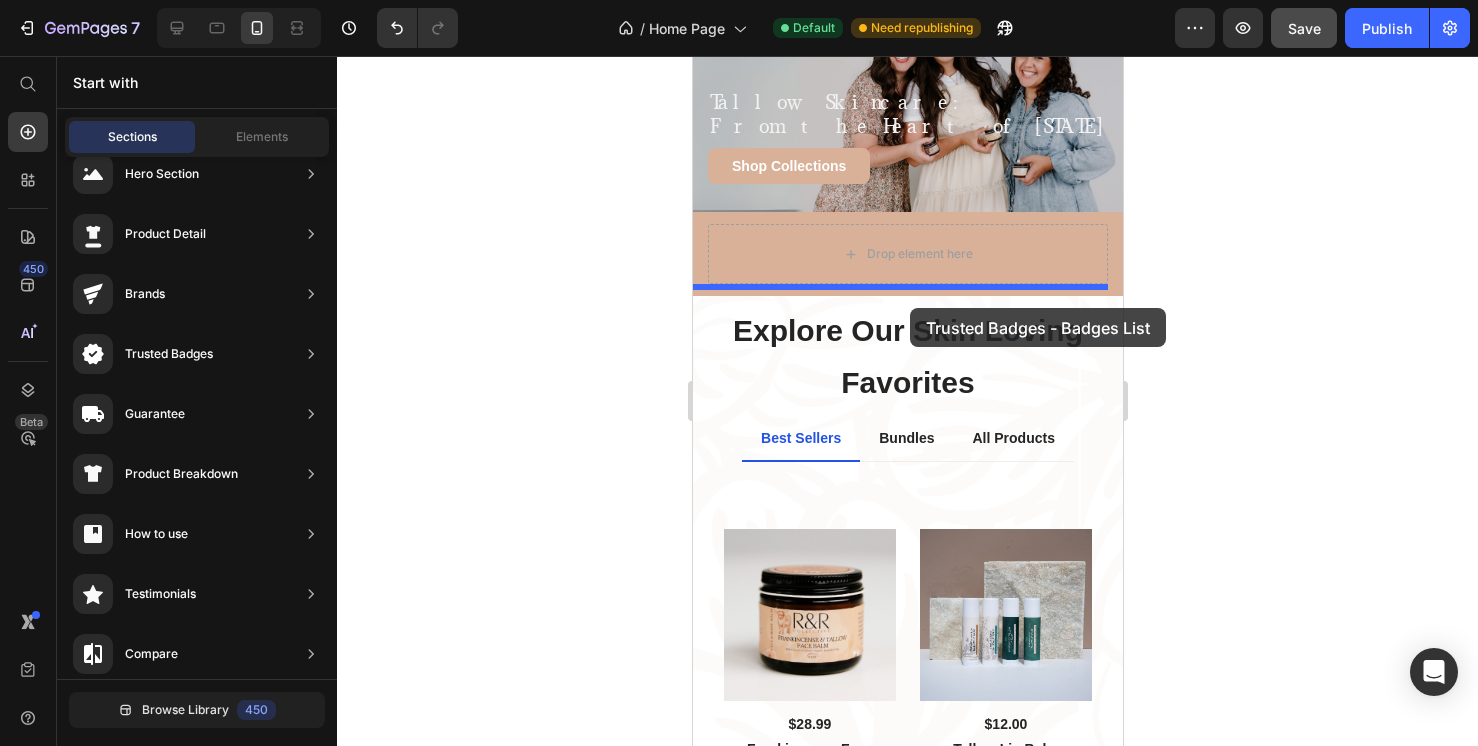 drag, startPoint x: 1187, startPoint y: 273, endPoint x: 909, endPoint y: 306, distance: 279.95178 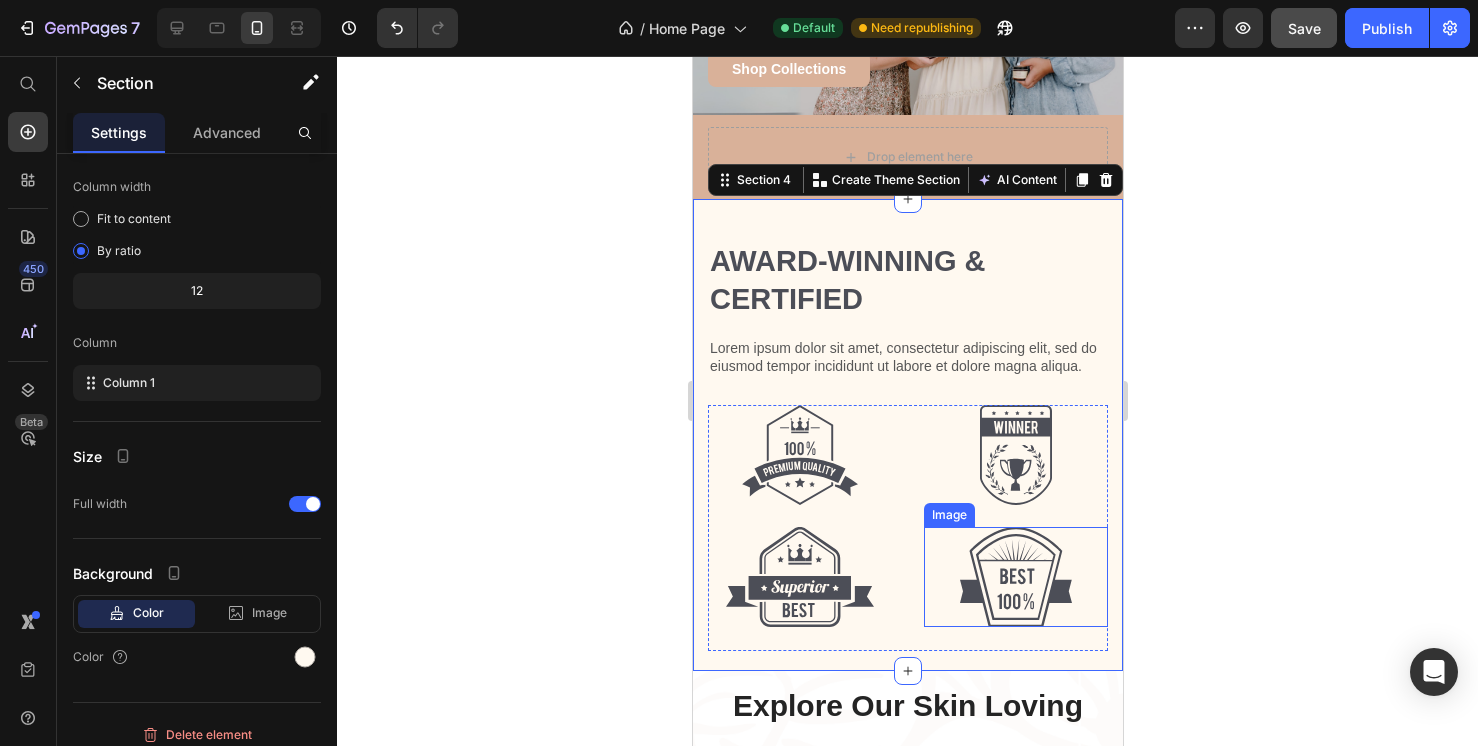 scroll, scrollTop: 226, scrollLeft: 0, axis: vertical 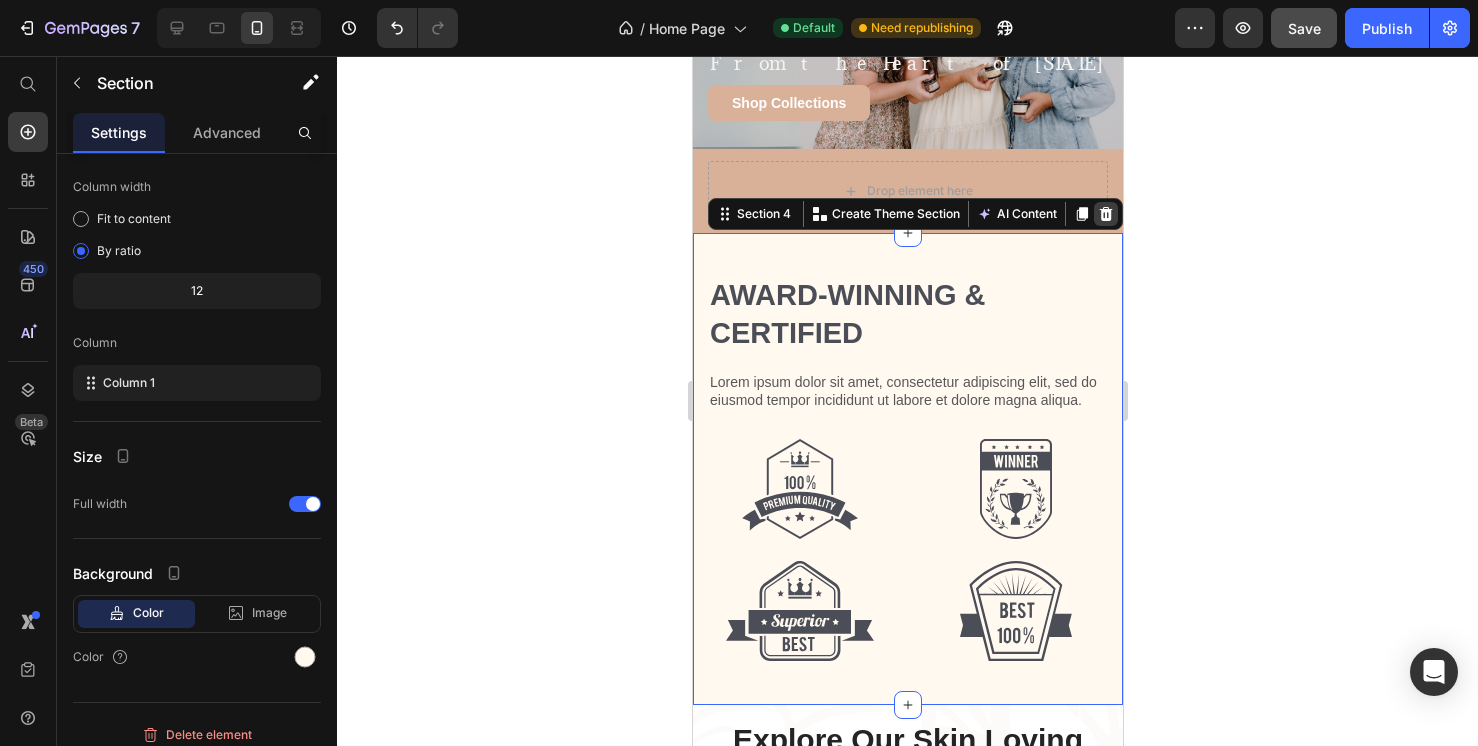 click 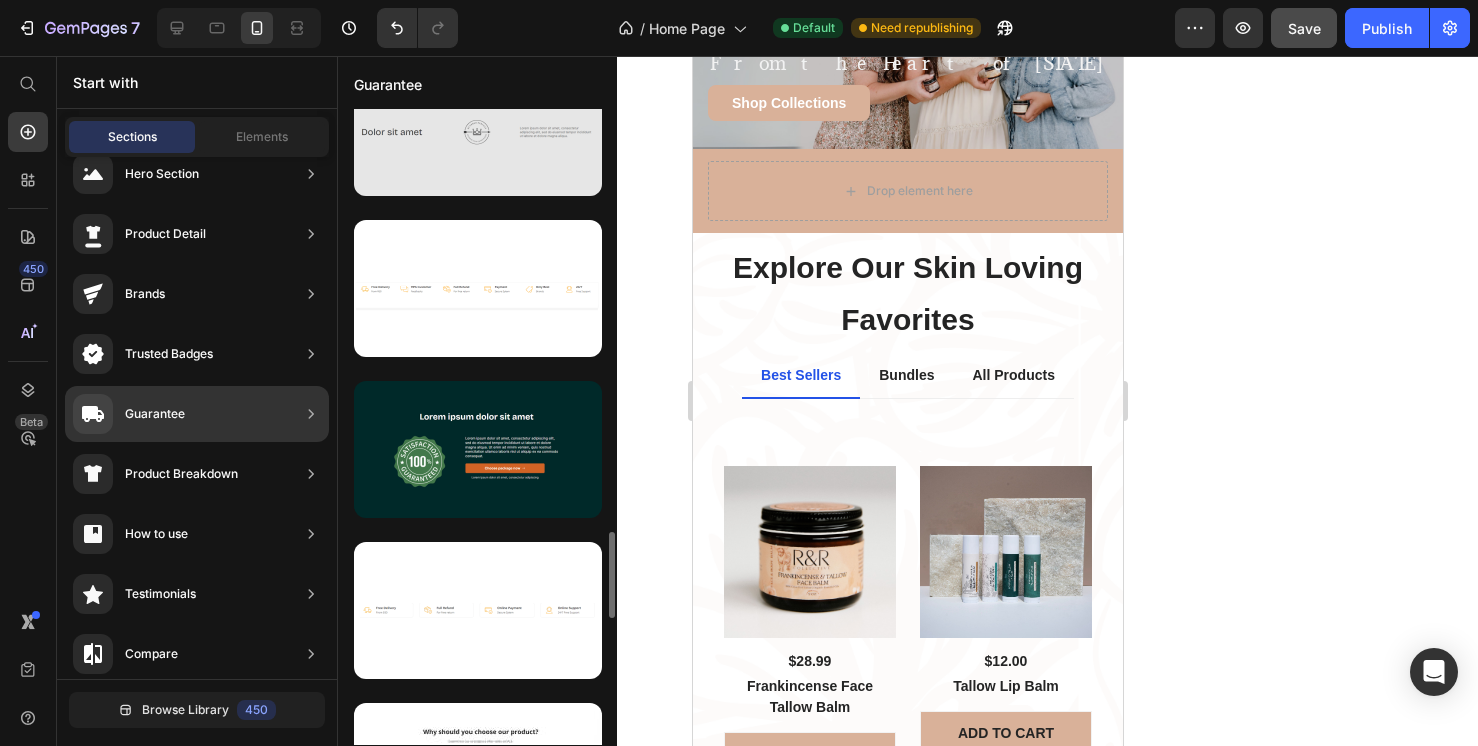 scroll, scrollTop: 3116, scrollLeft: 0, axis: vertical 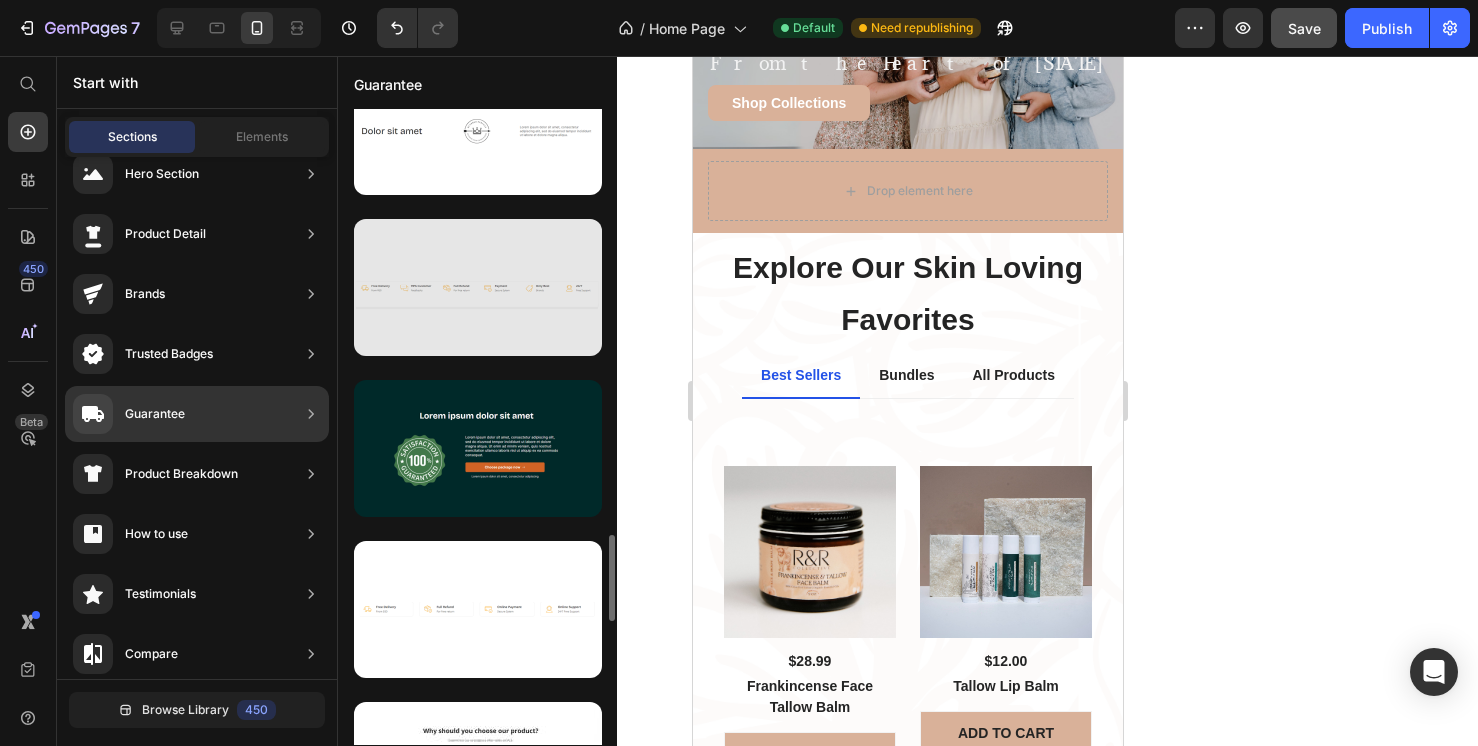 click at bounding box center (478, 287) 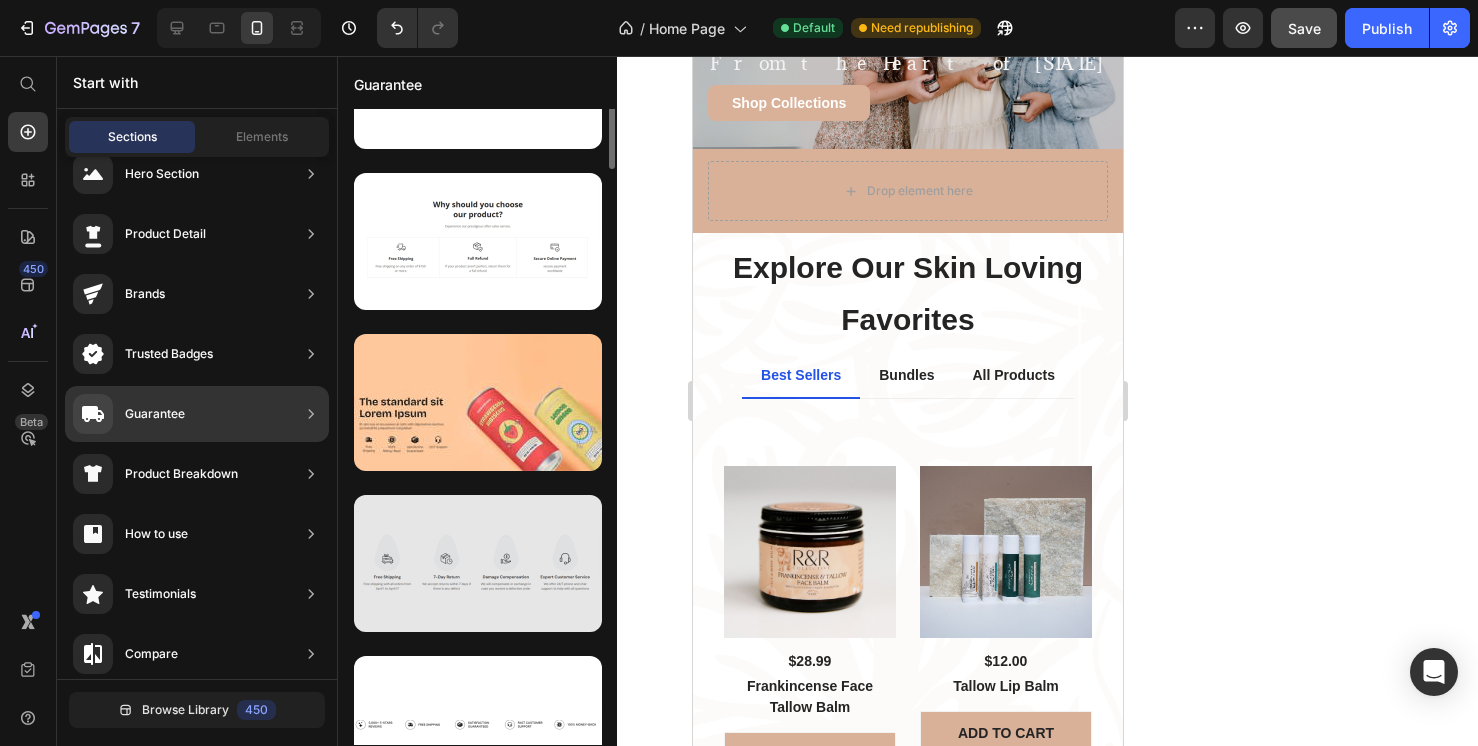 scroll, scrollTop: 0, scrollLeft: 0, axis: both 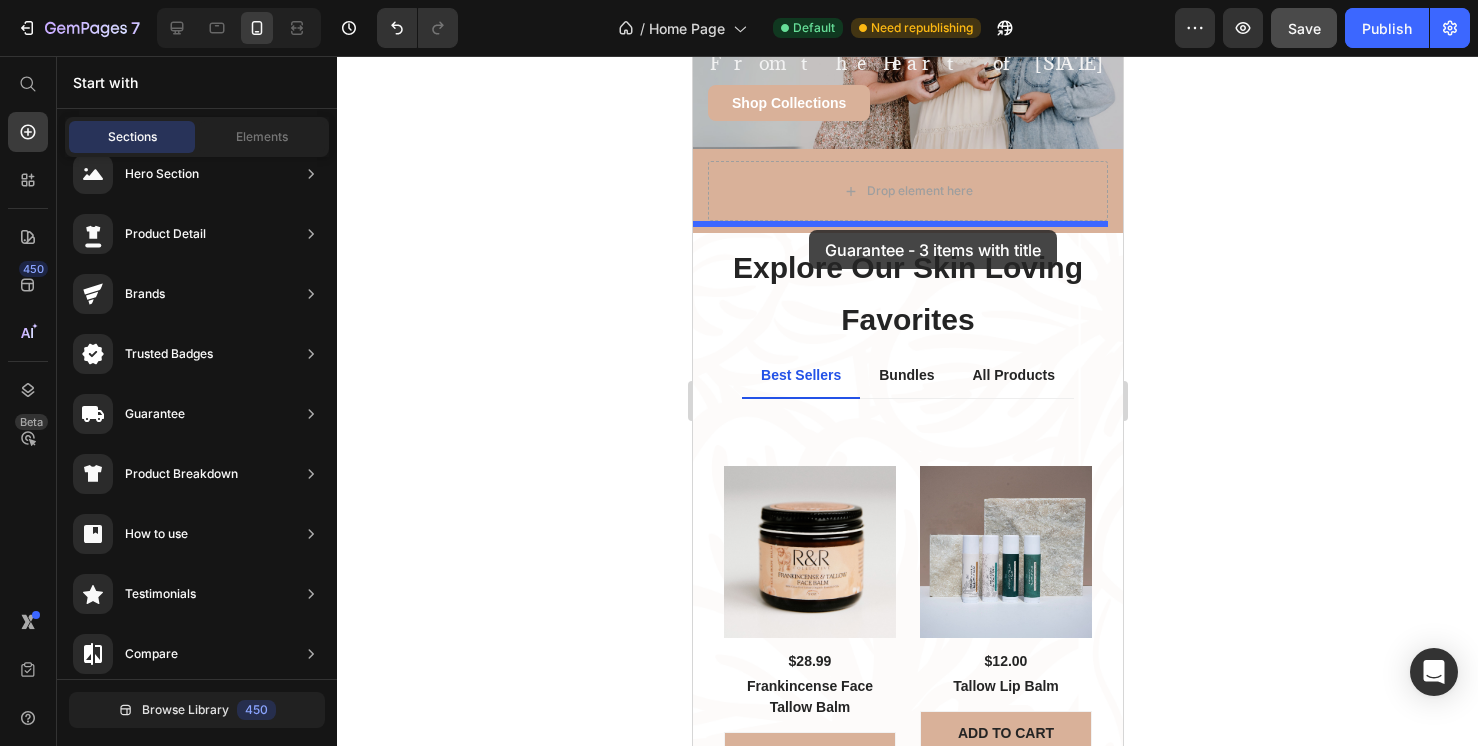 drag, startPoint x: 1177, startPoint y: 253, endPoint x: 808, endPoint y: 230, distance: 369.7161 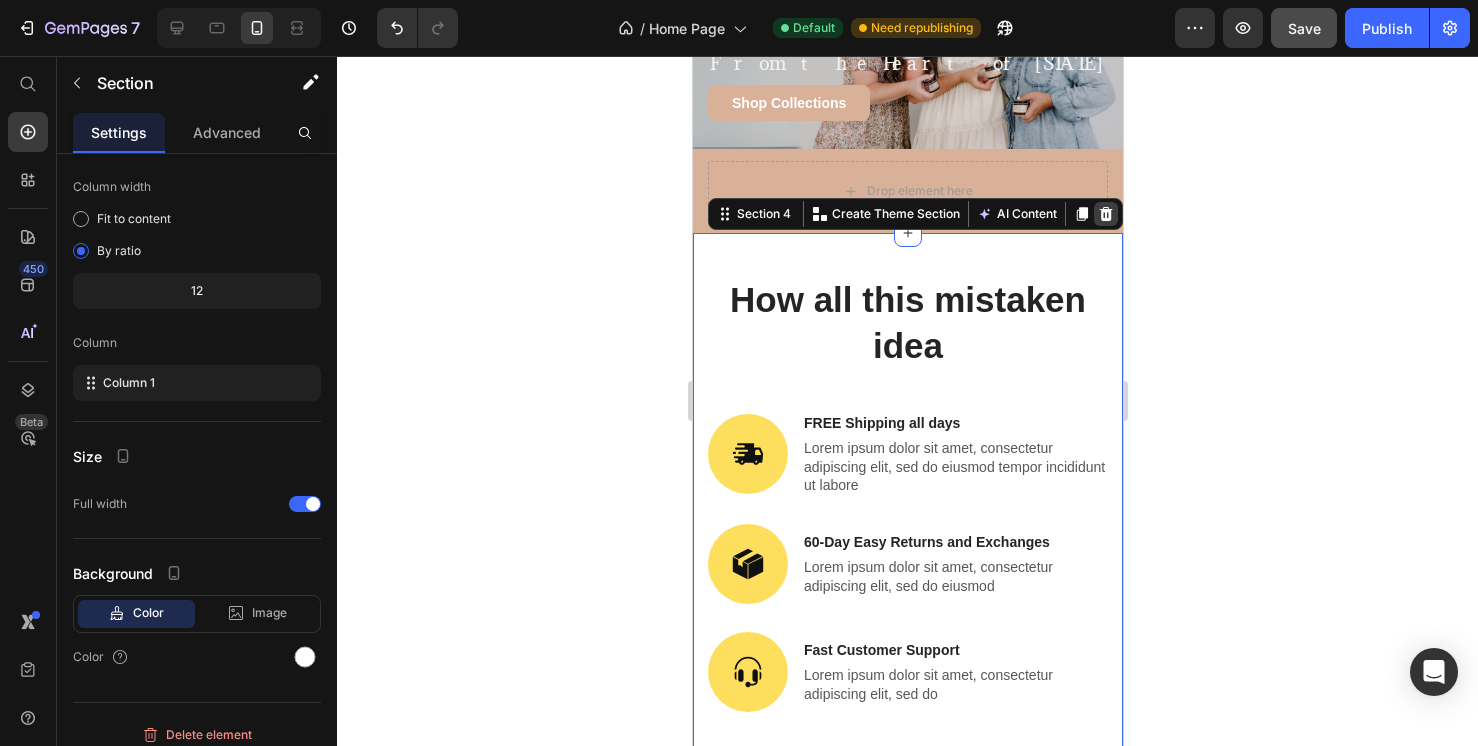 click 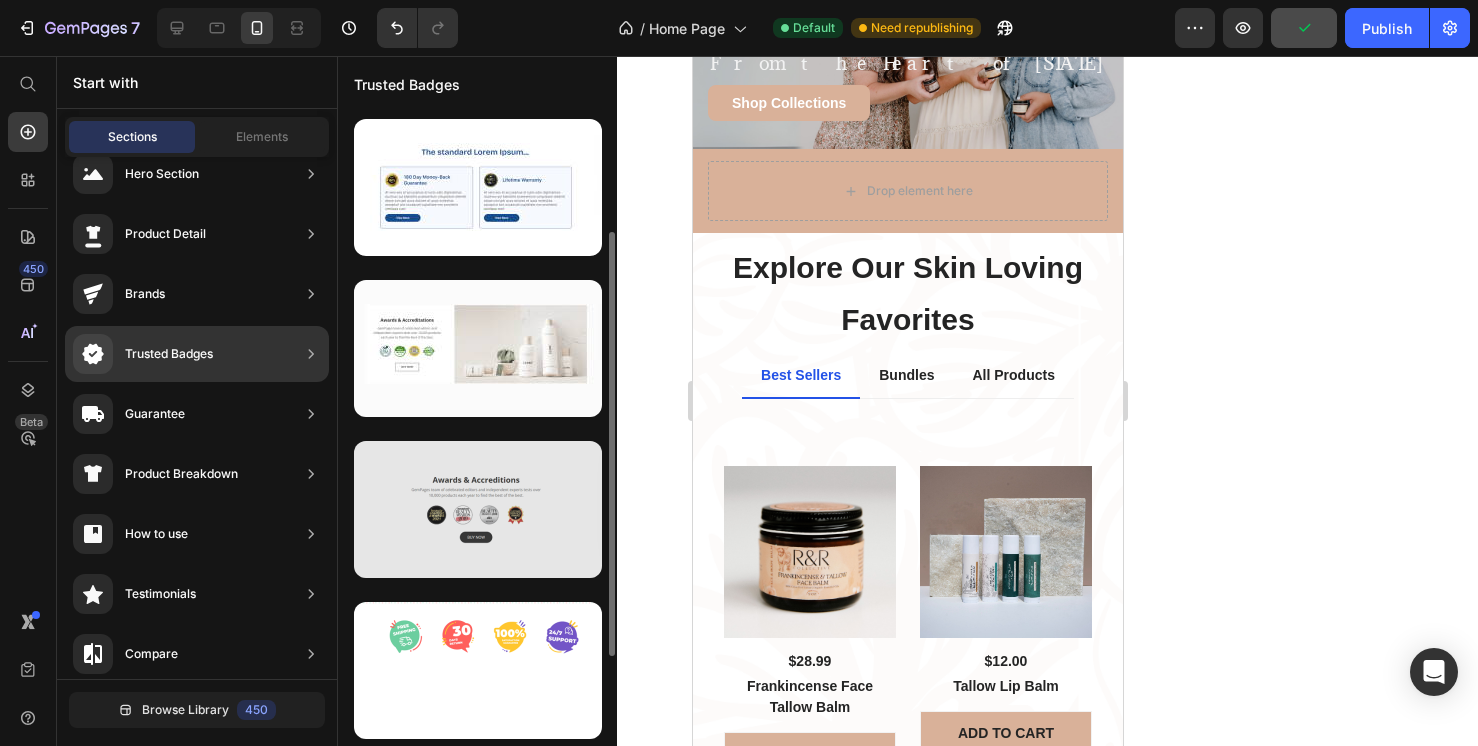 scroll, scrollTop: 168, scrollLeft: 0, axis: vertical 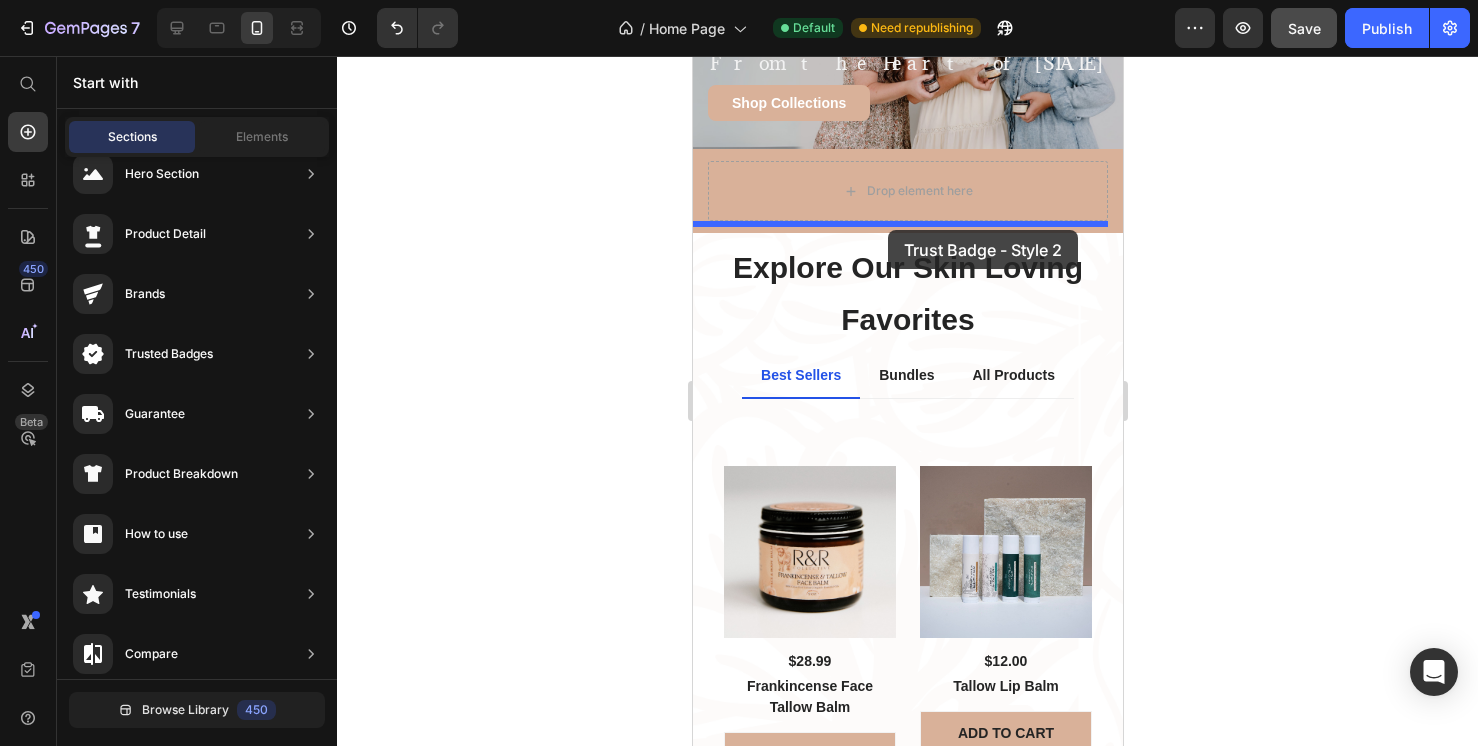 drag, startPoint x: 1222, startPoint y: 498, endPoint x: 887, endPoint y: 230, distance: 429.00934 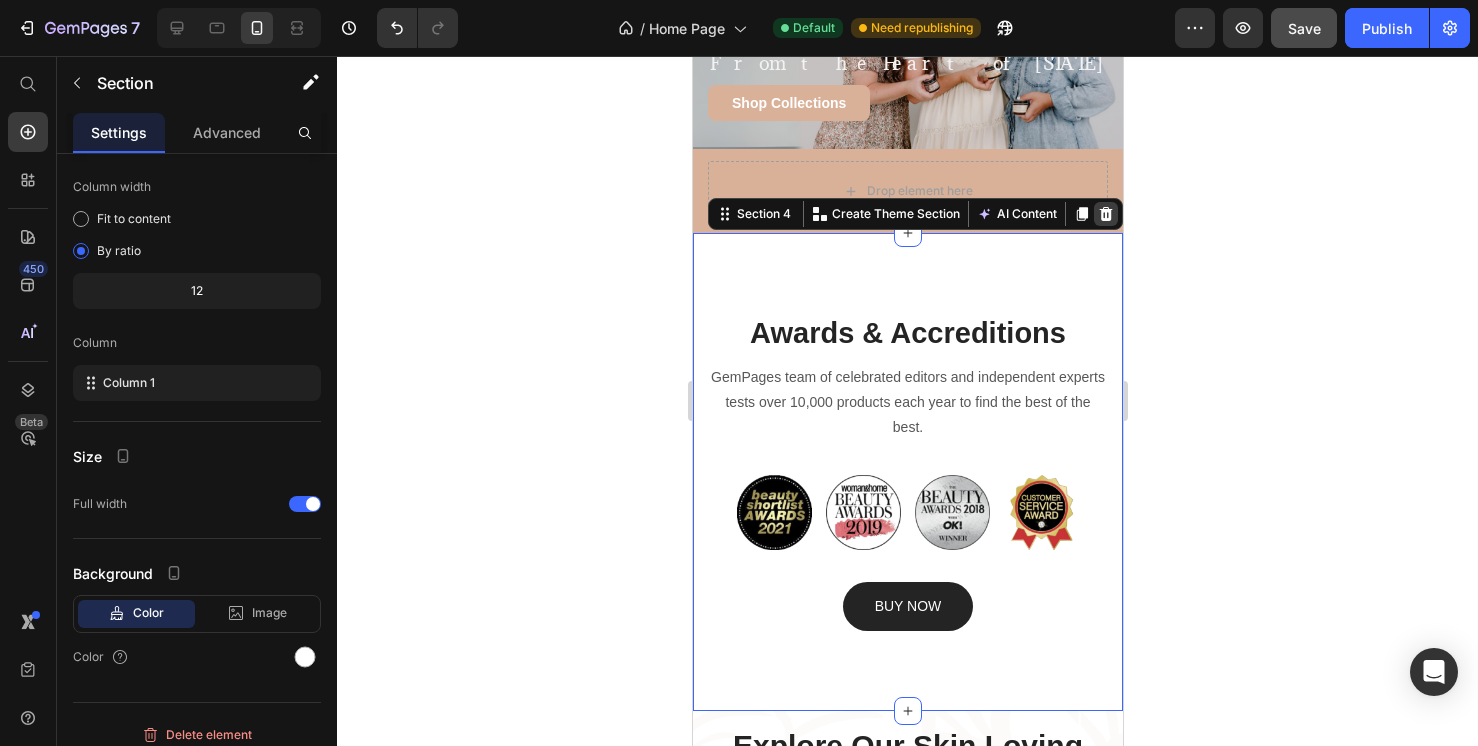 click 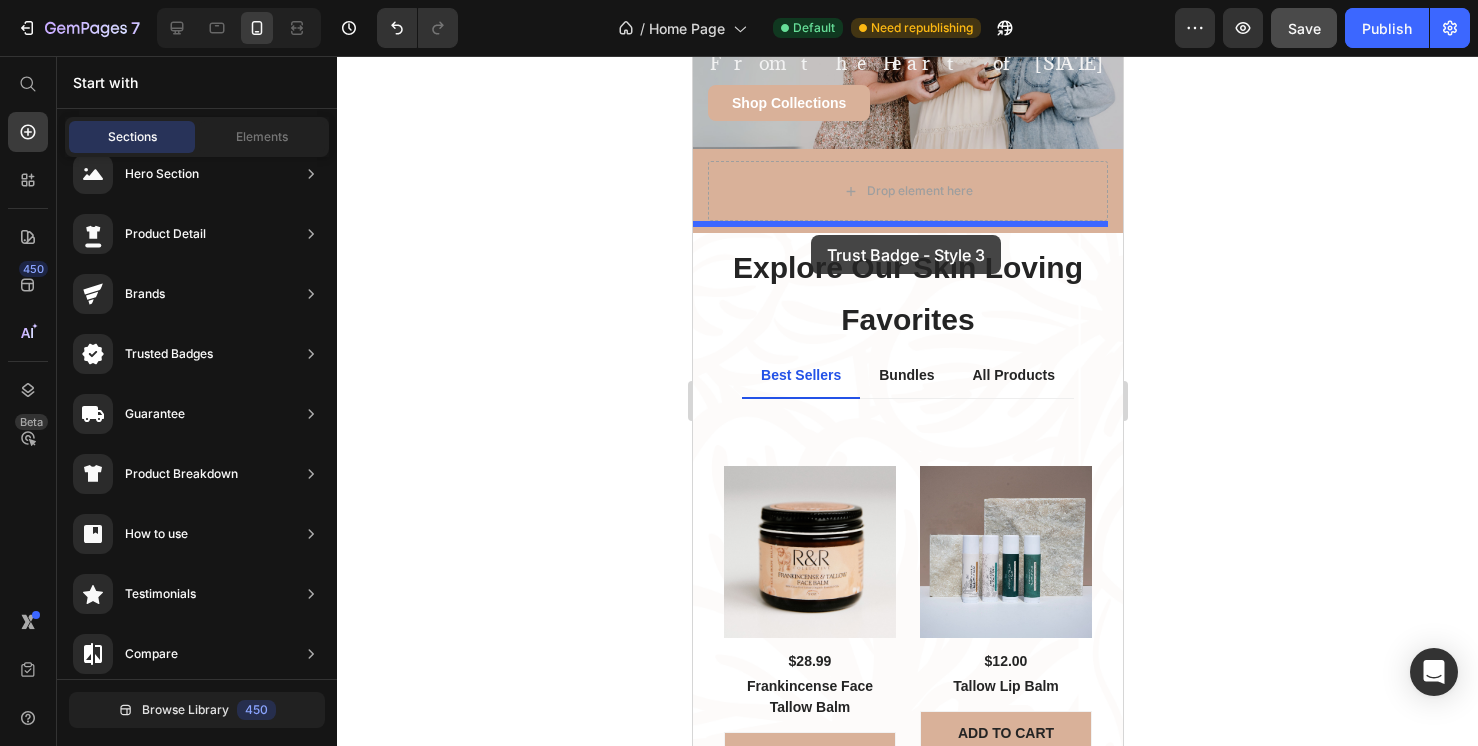 drag, startPoint x: 1113, startPoint y: 354, endPoint x: 810, endPoint y: 235, distance: 325.53033 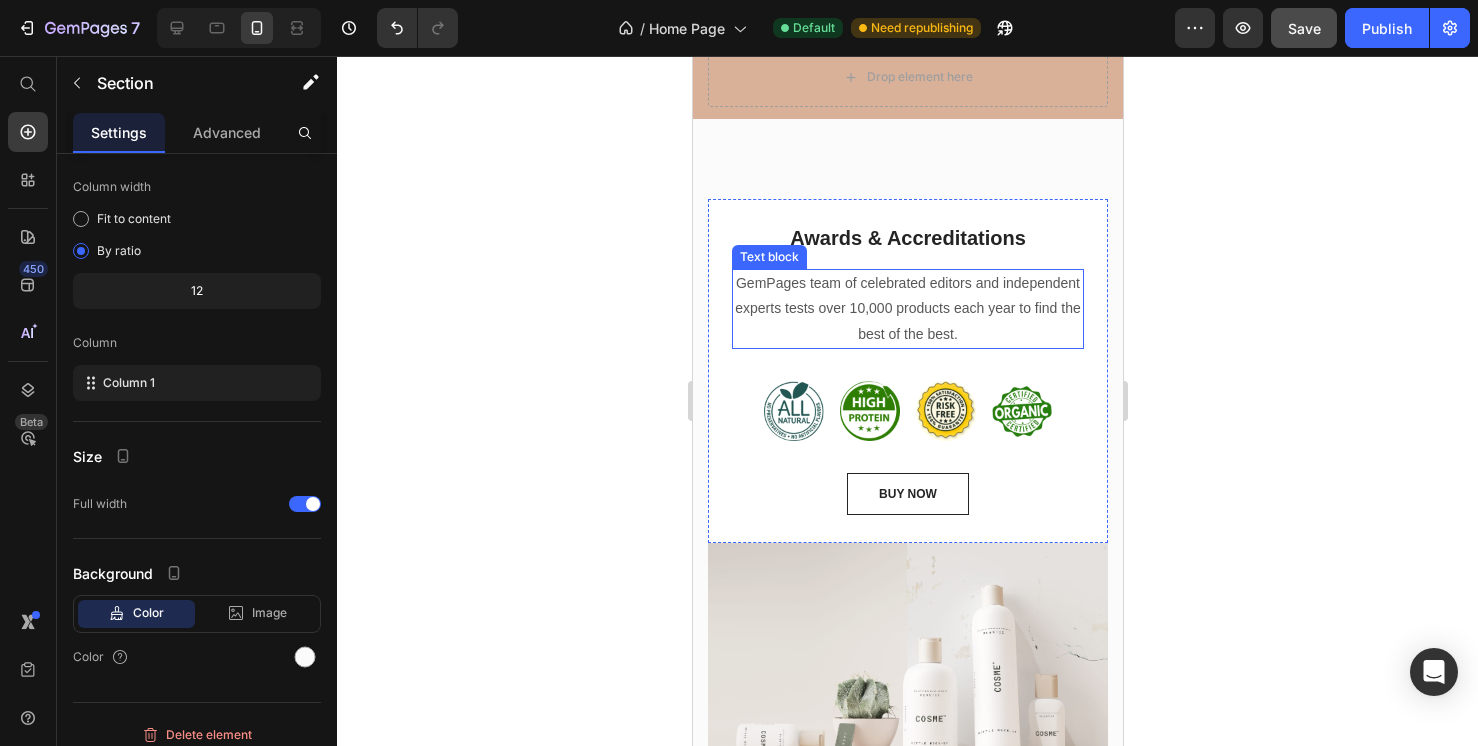 scroll, scrollTop: 329, scrollLeft: 0, axis: vertical 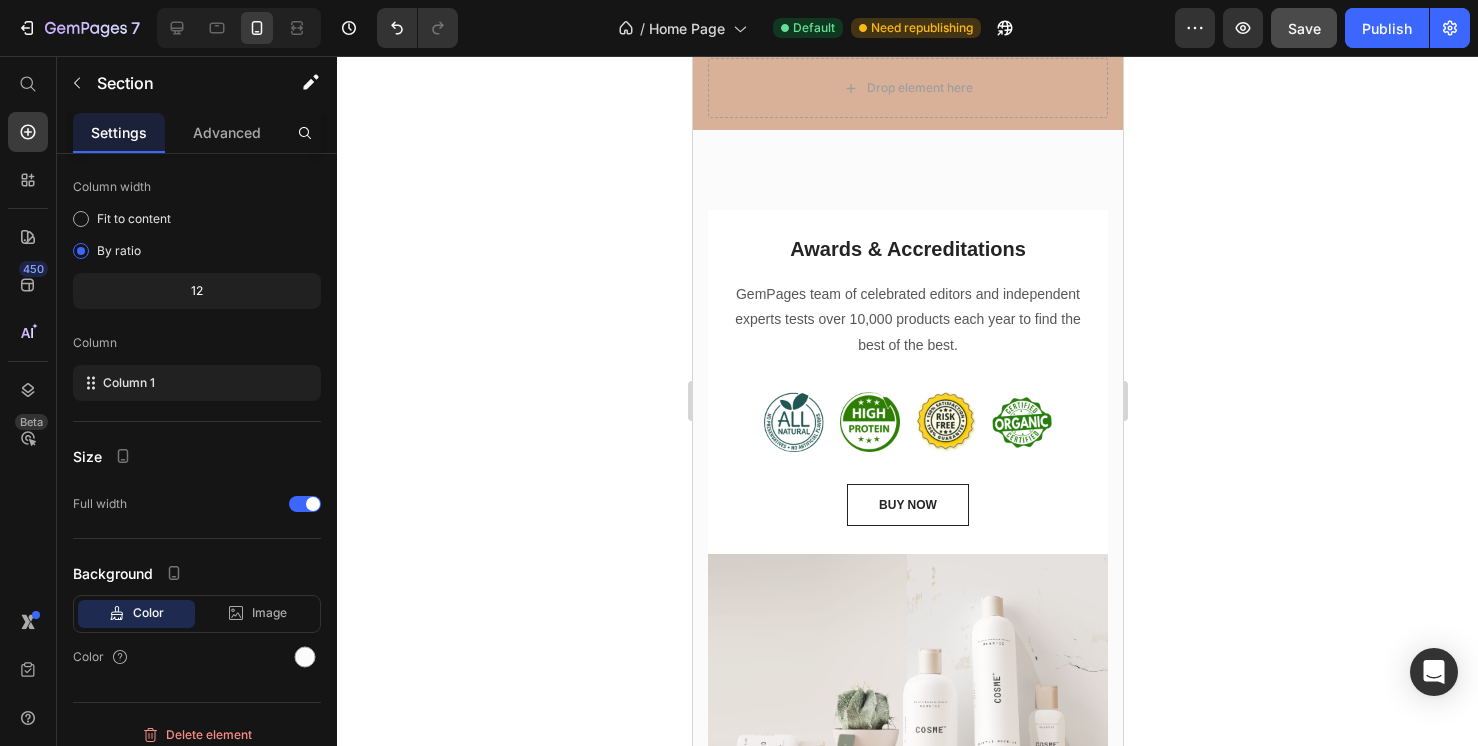 click on "Awards & Accreditations Heading GemPages team of celebrated editors and independent experts tests over 10,000 products each year to find the best of the best. Text block Image Image Image Image Row BUY NOW Button Row Image Row Section 4" at bounding box center [907, 508] 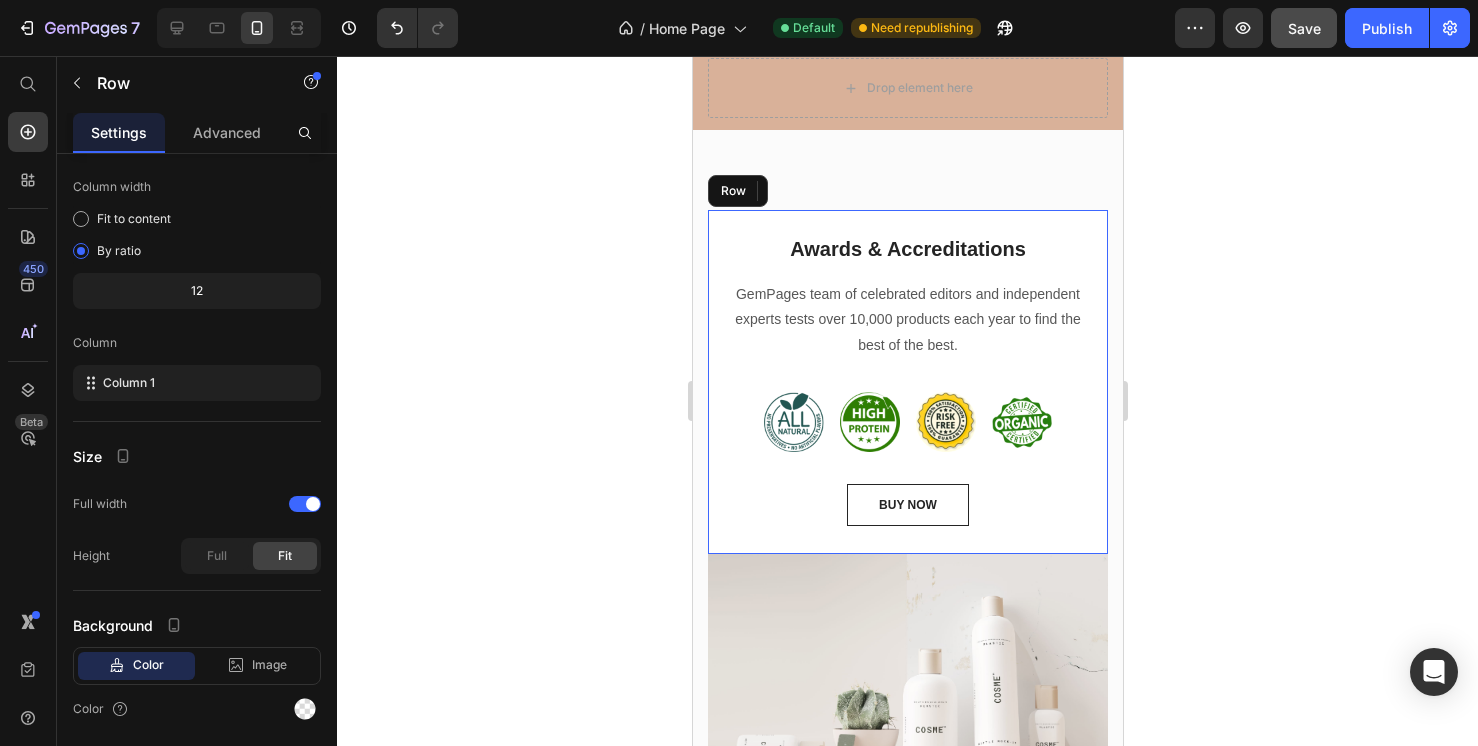 click on "Awards & Accreditations Heading GemPages team of celebrated editors and independent experts tests over 10,000 products each year to find the best of the best. Text block Image Image Image Image Row BUY NOW Button Row" at bounding box center (907, 382) 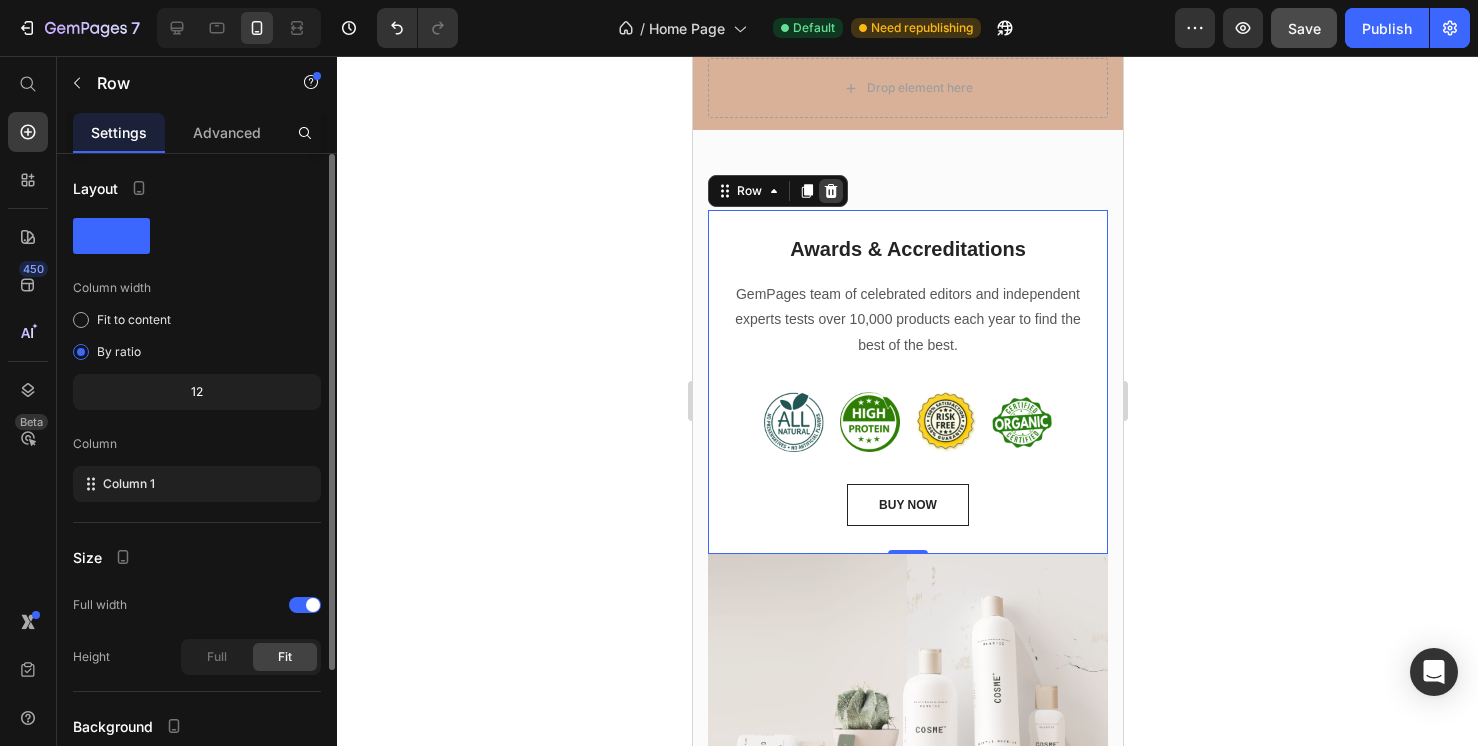 click 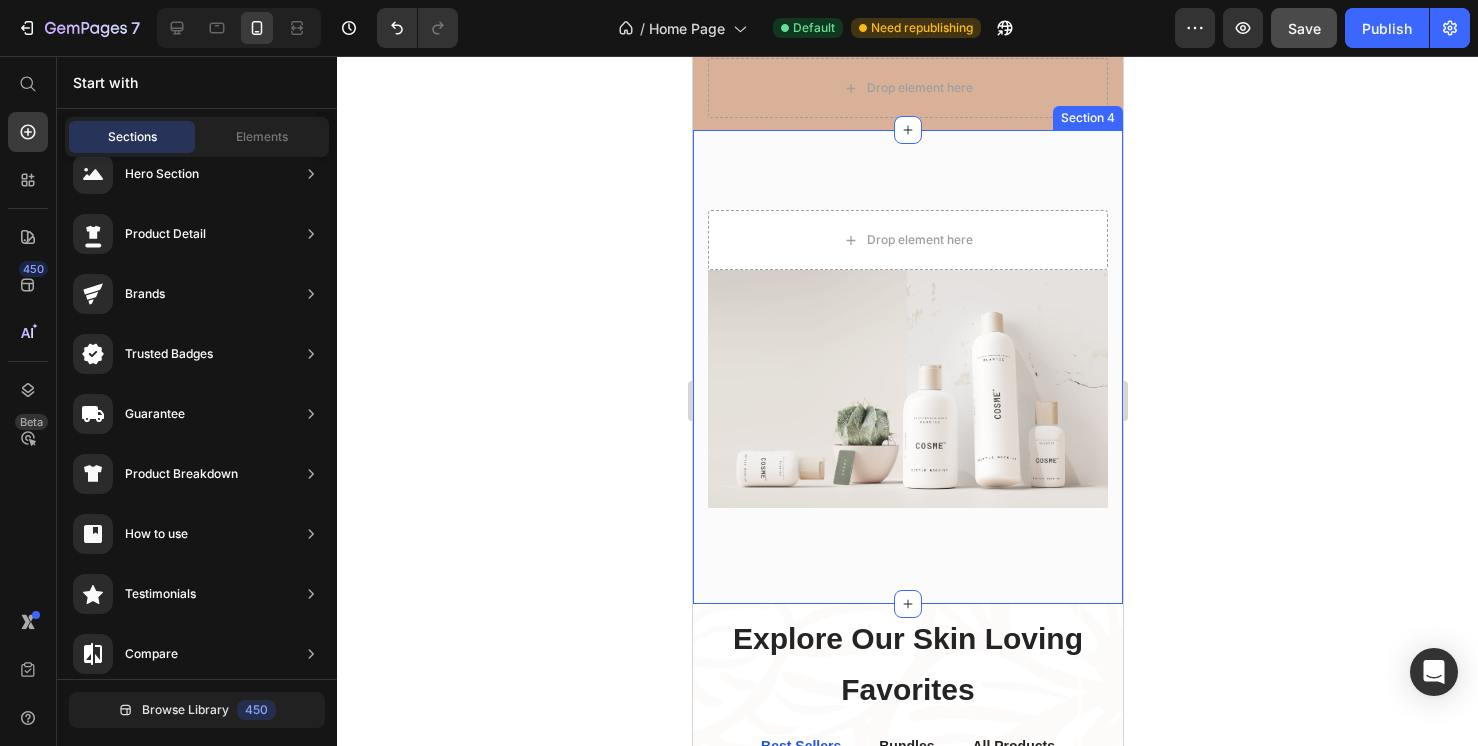 click on "Drop element here Image Row Section 4" at bounding box center (907, 367) 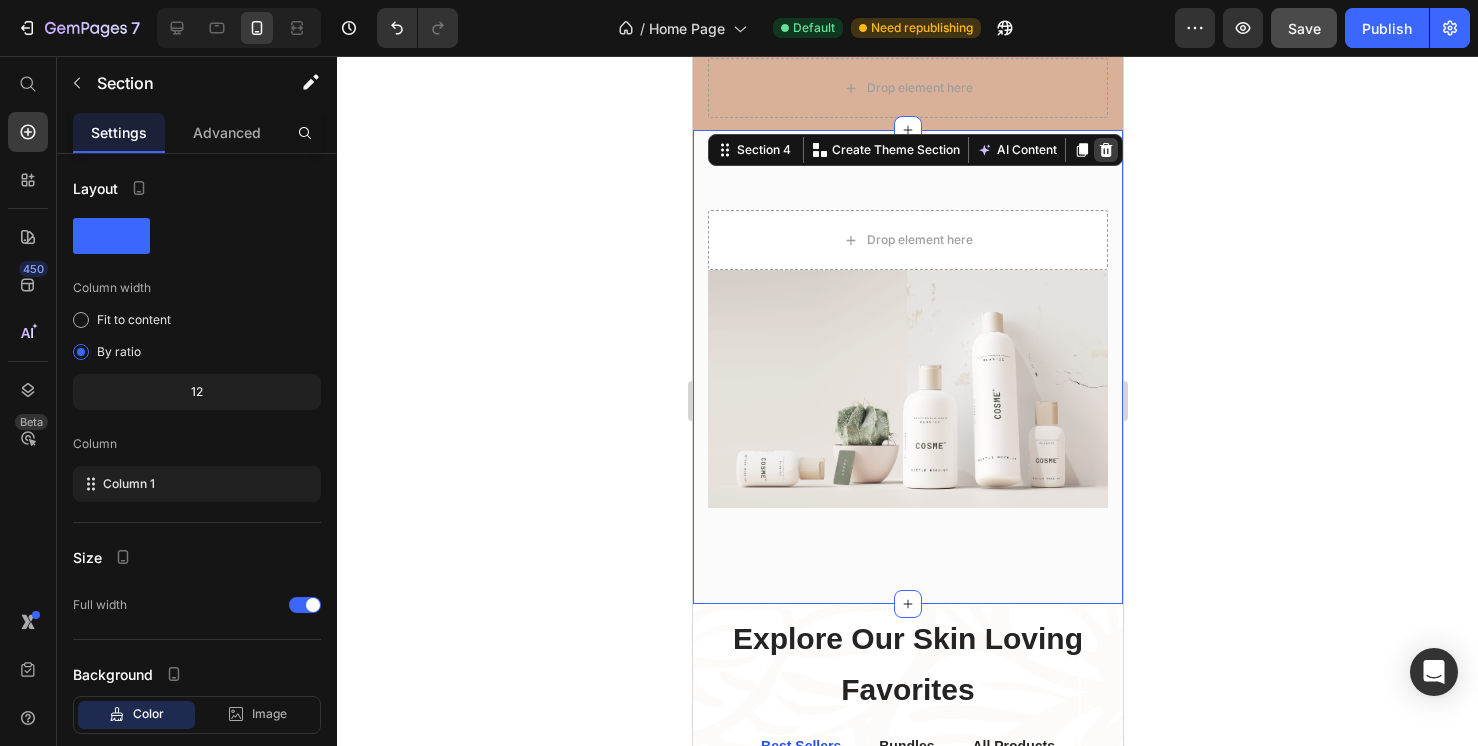click 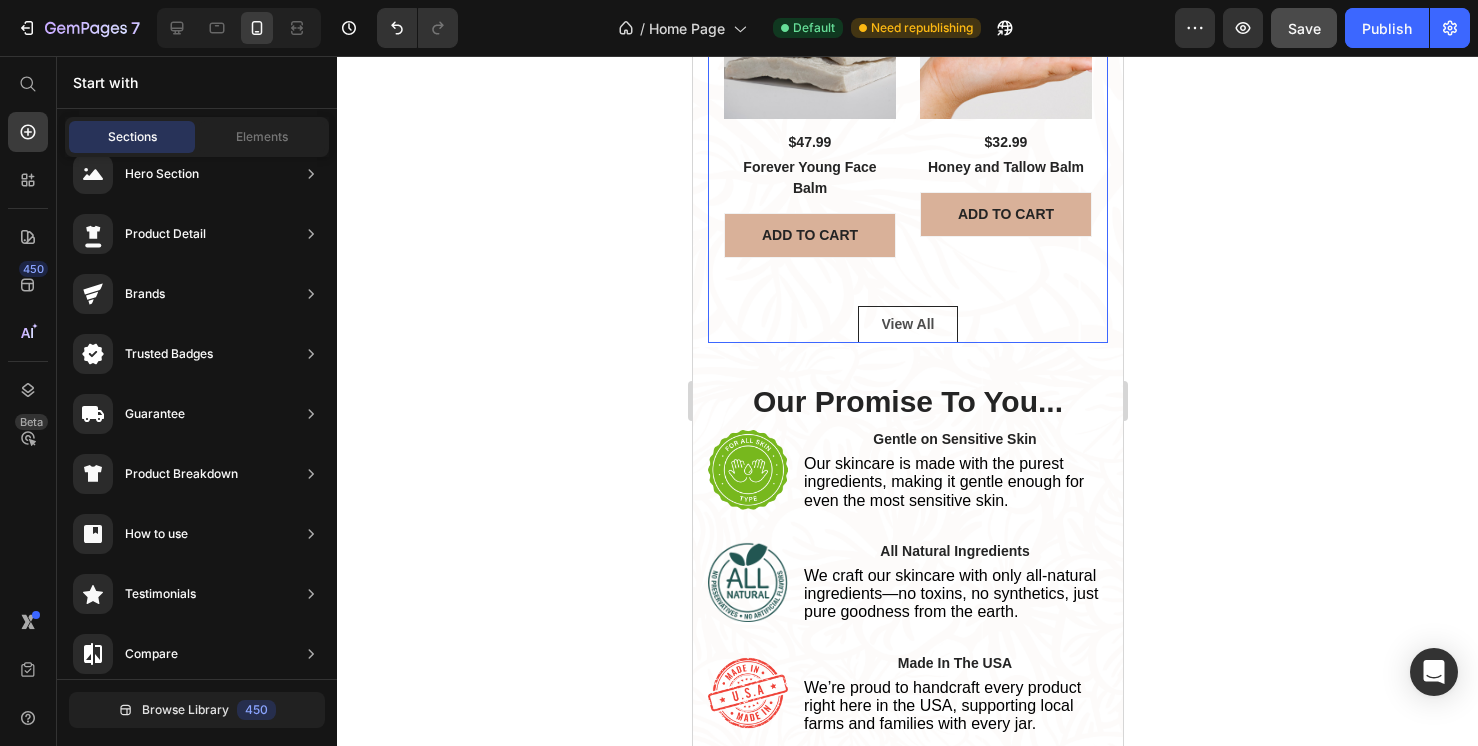 scroll, scrollTop: 1096, scrollLeft: 0, axis: vertical 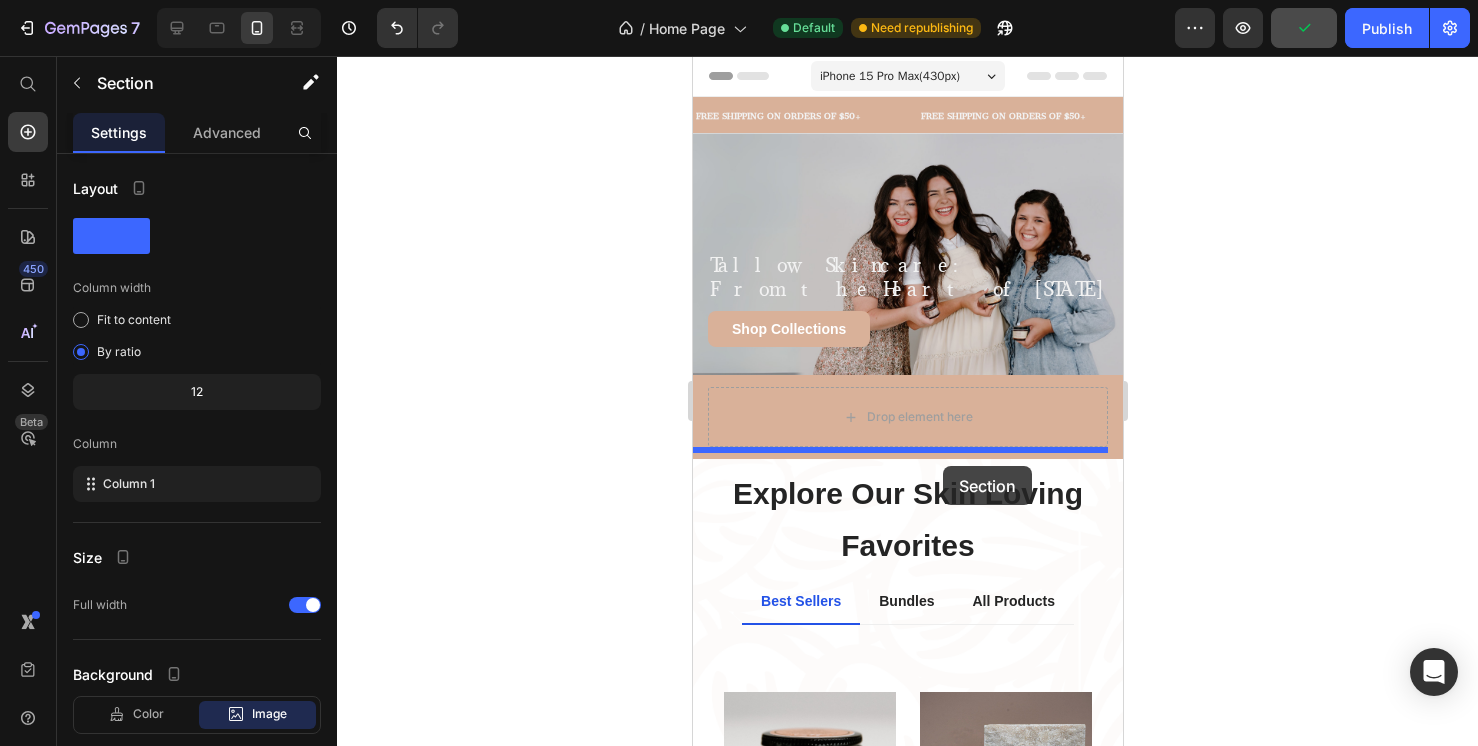 drag, startPoint x: 1096, startPoint y: 408, endPoint x: 939, endPoint y: 463, distance: 166.35504 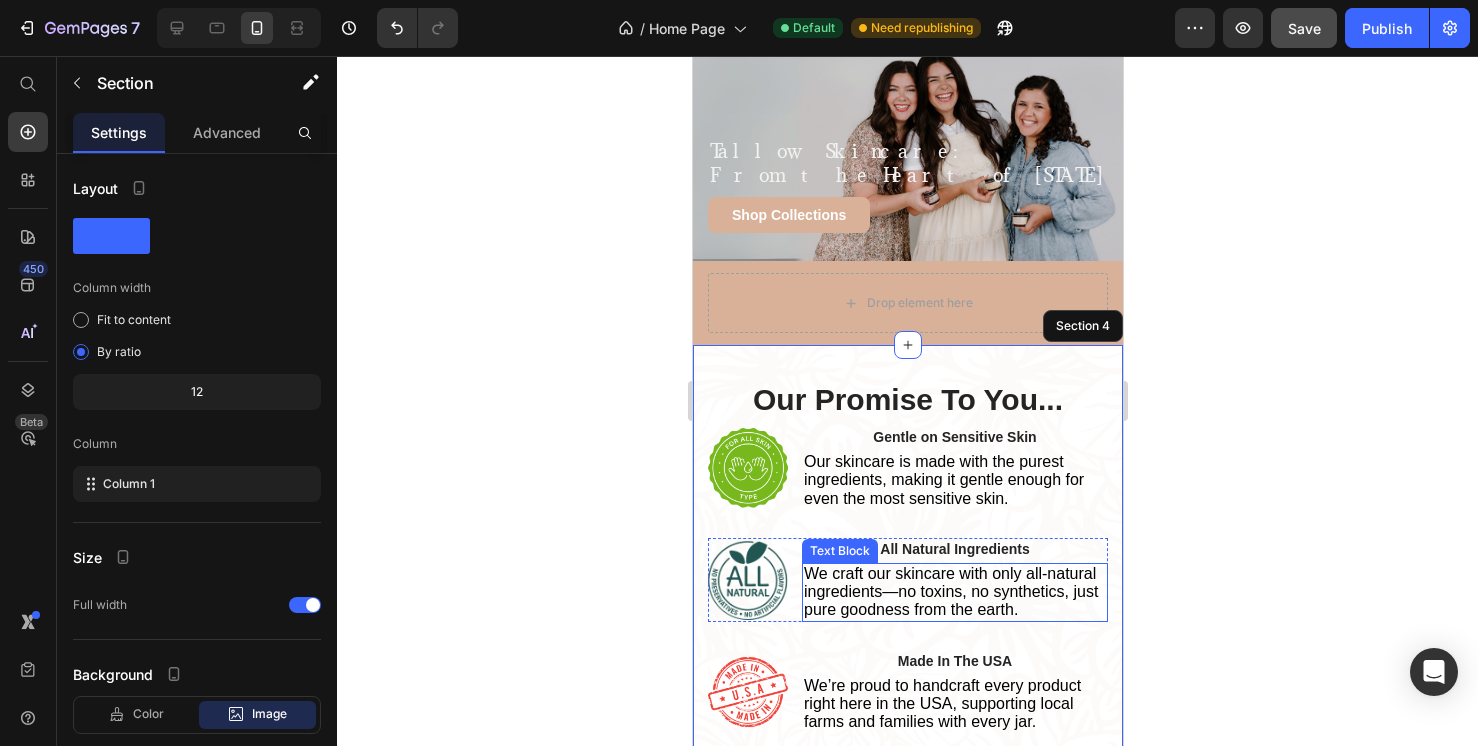 scroll, scrollTop: 74, scrollLeft: 0, axis: vertical 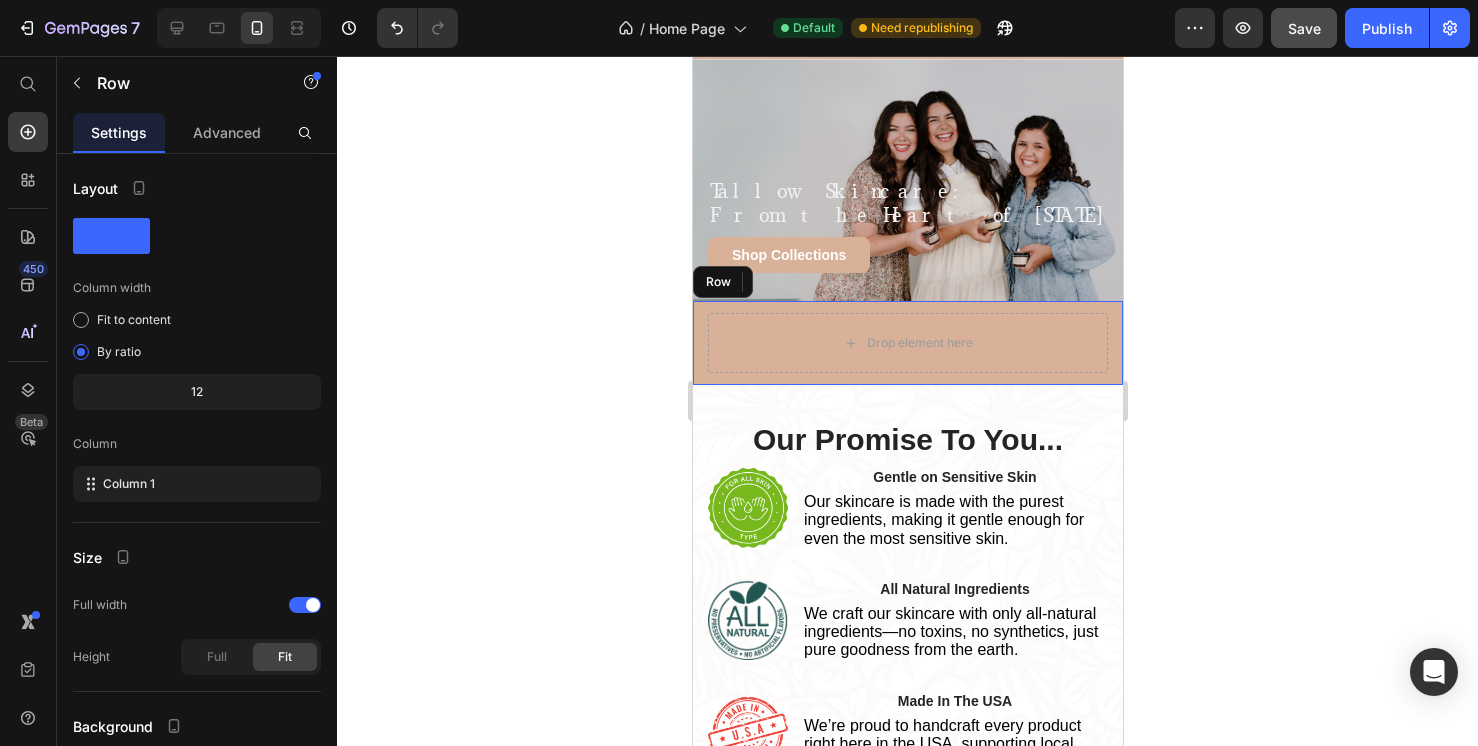 click on "Drop element here Row Row" at bounding box center [907, 343] 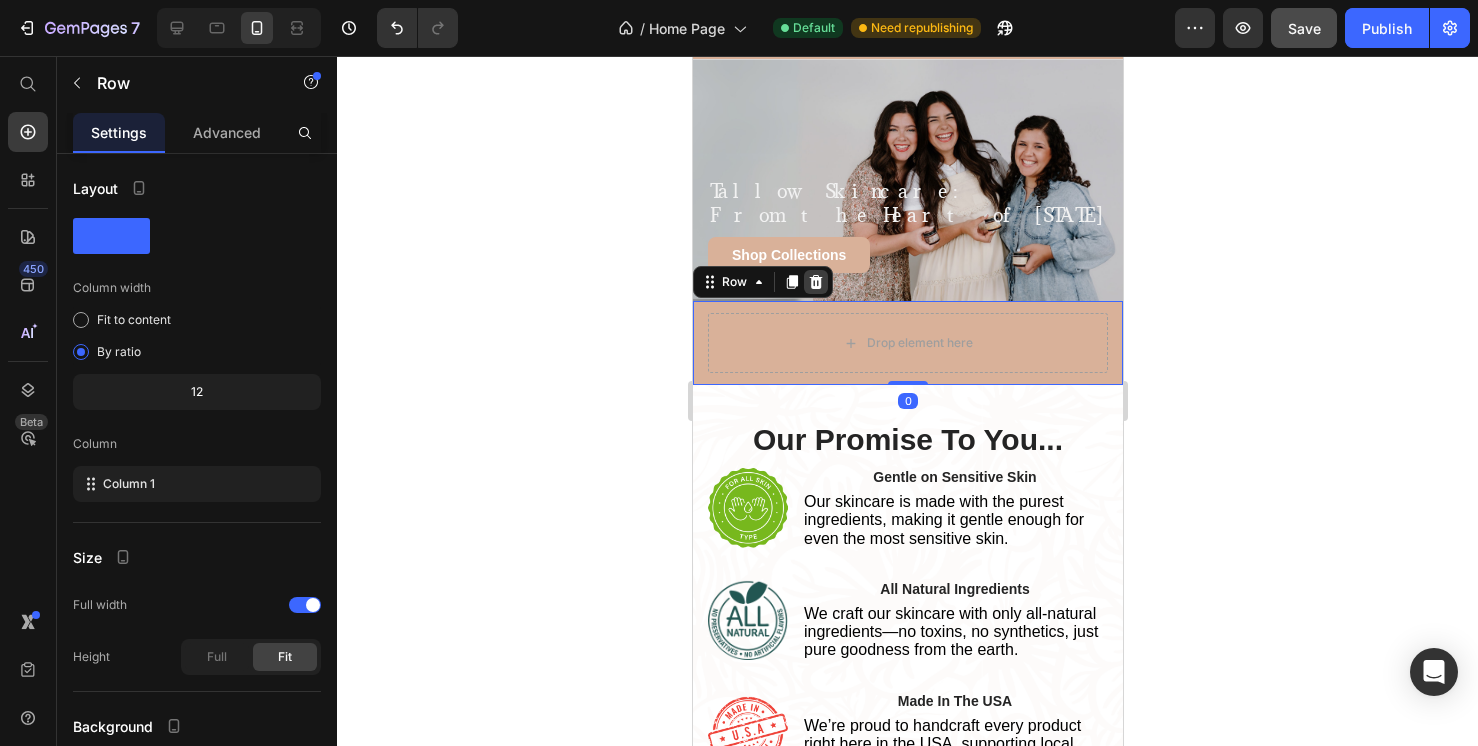 click 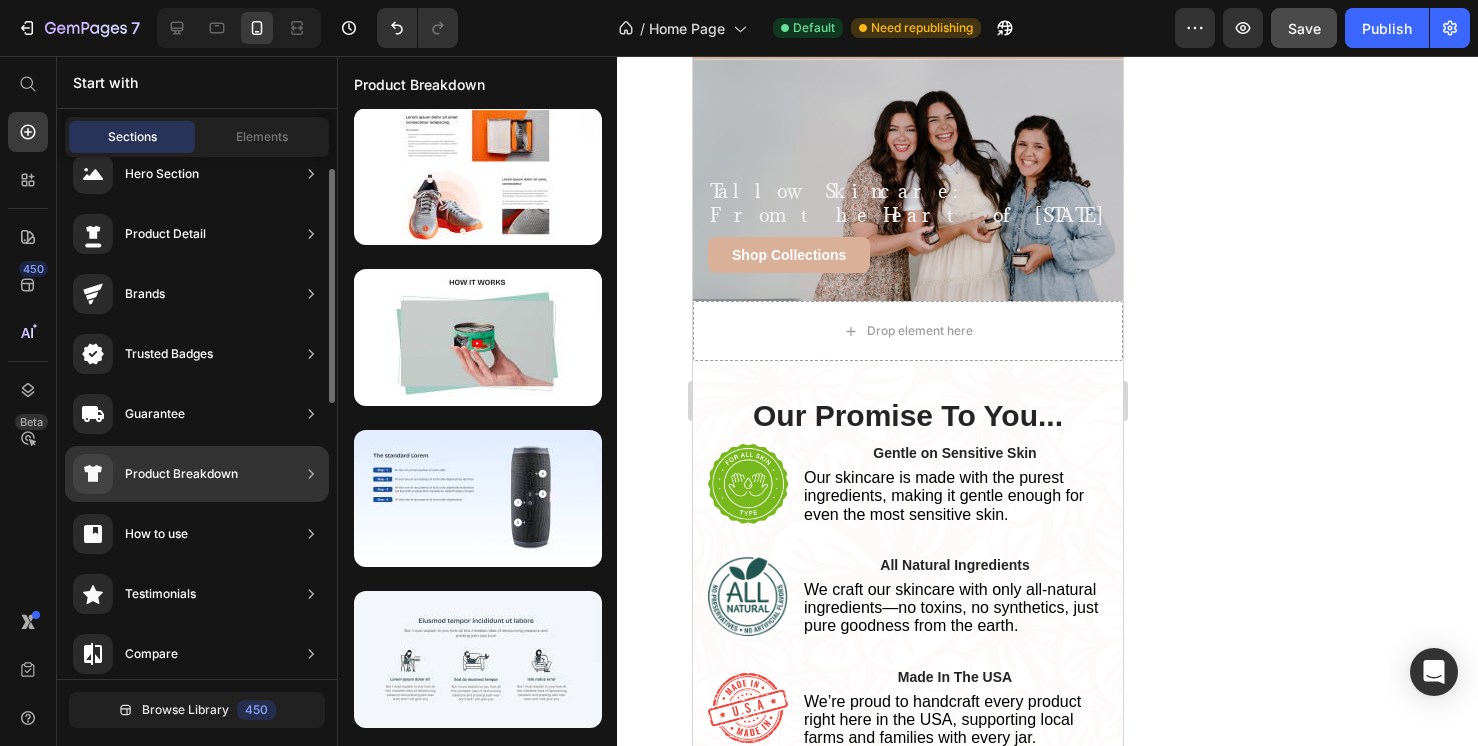 scroll, scrollTop: 0, scrollLeft: 0, axis: both 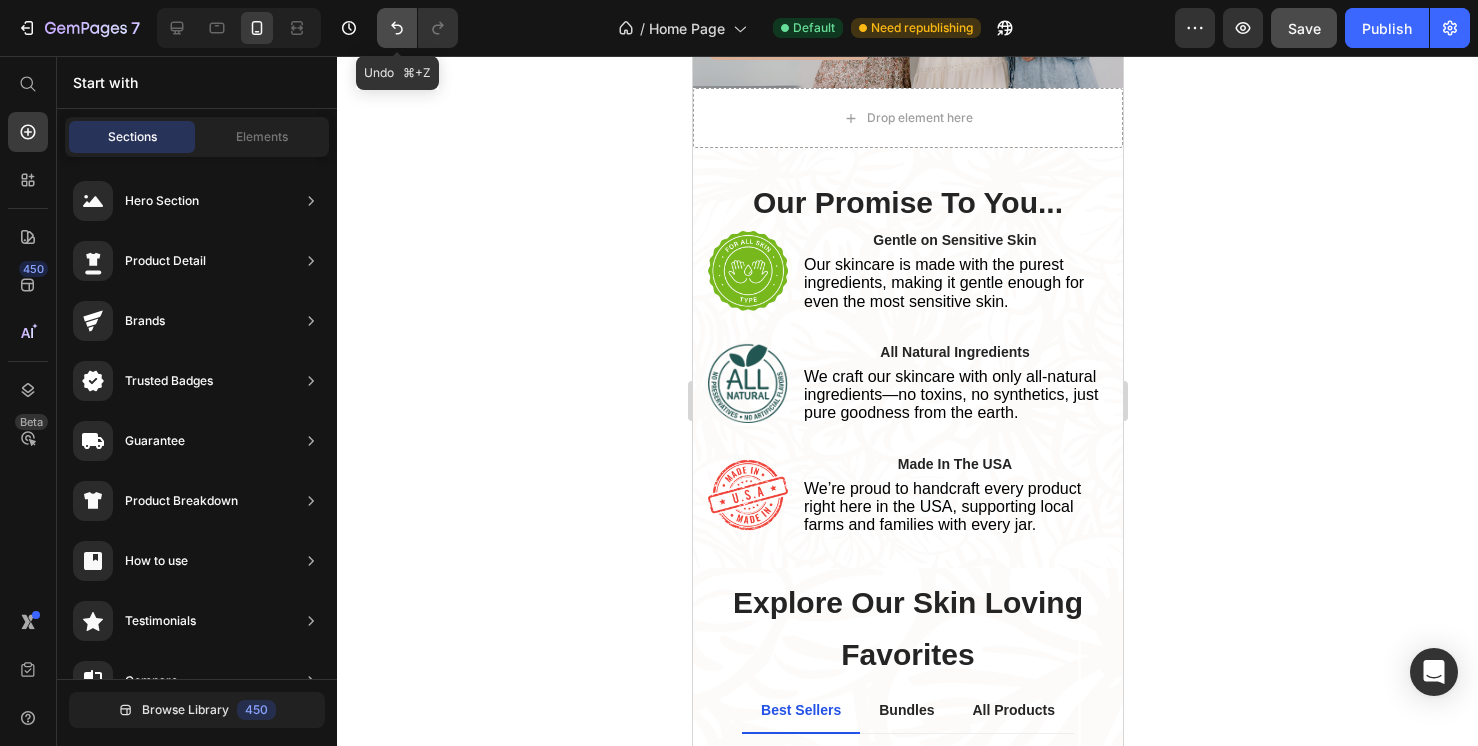 click 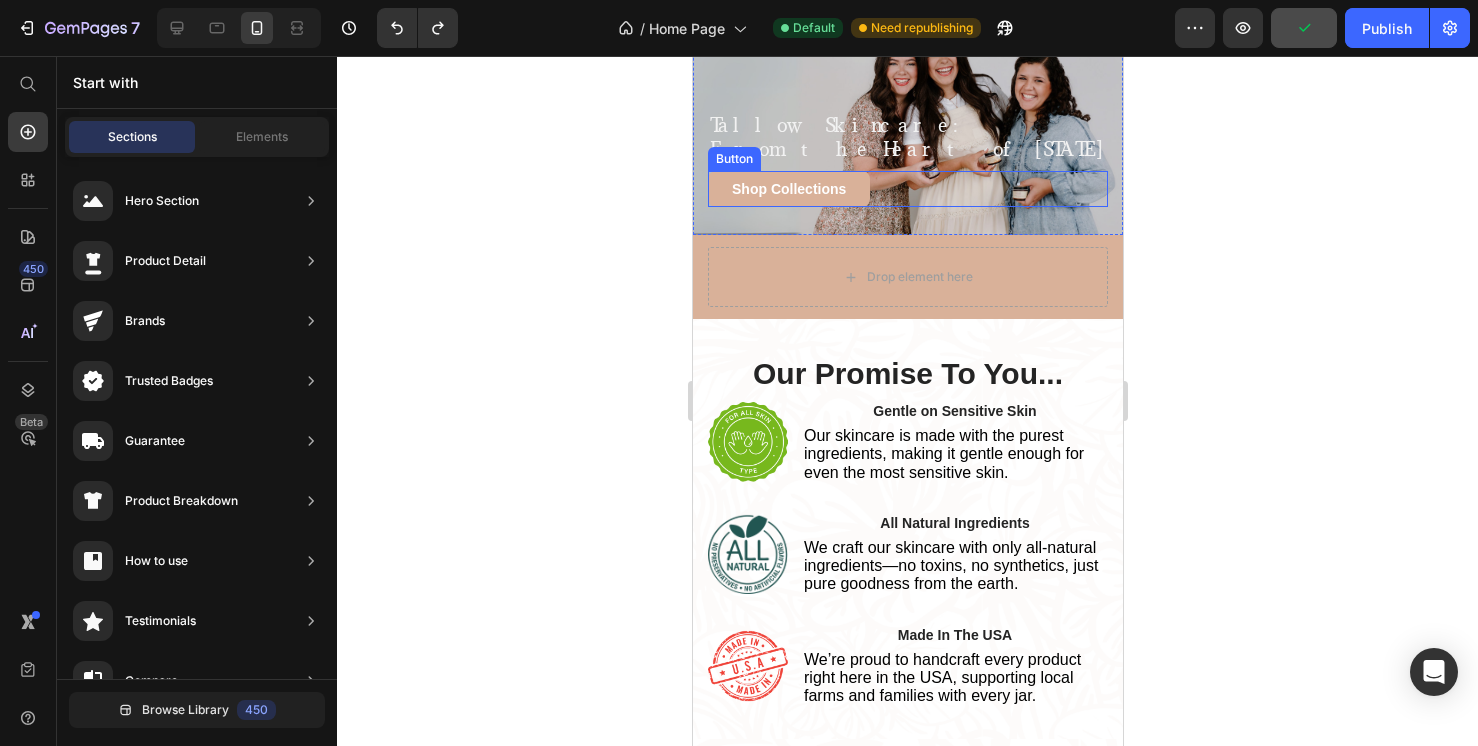 scroll, scrollTop: 154, scrollLeft: 0, axis: vertical 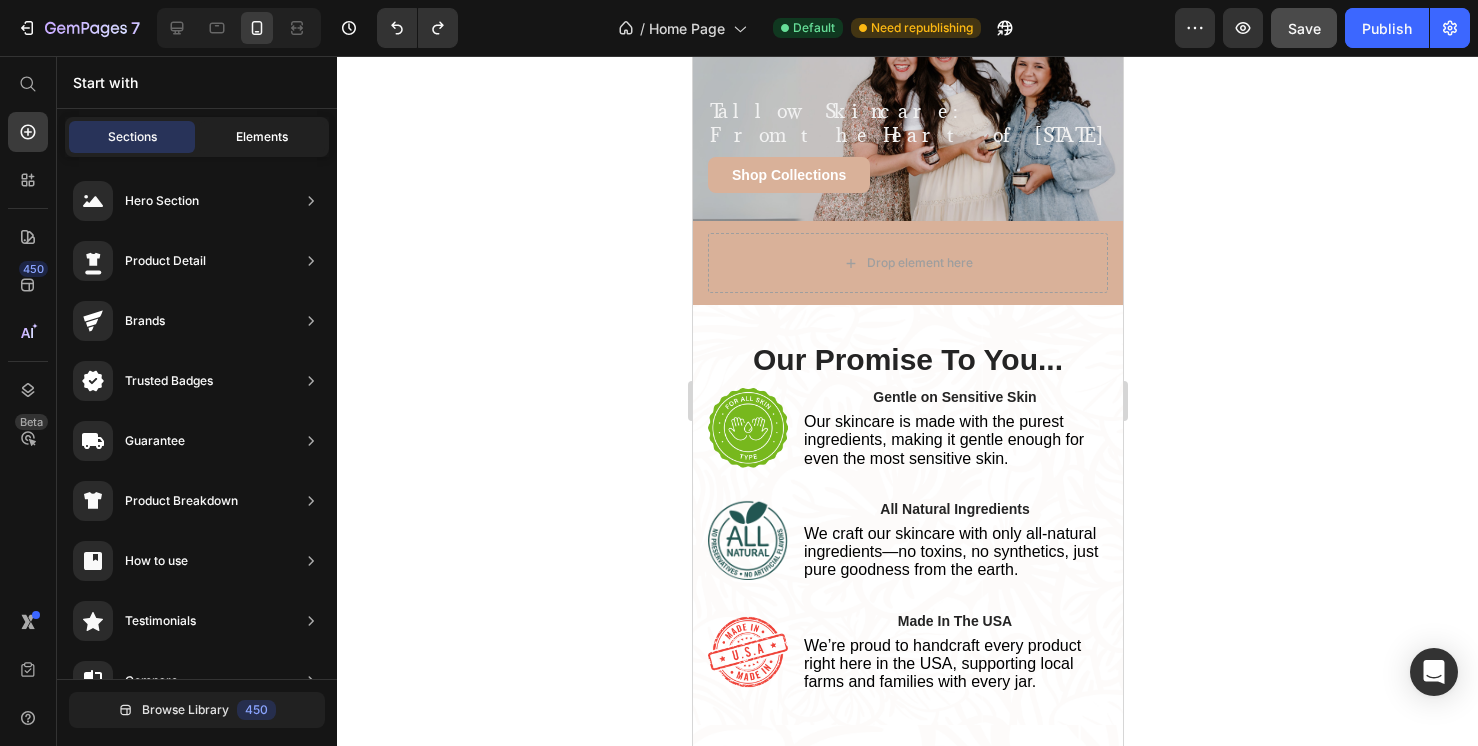 click on "Elements" at bounding box center (262, 137) 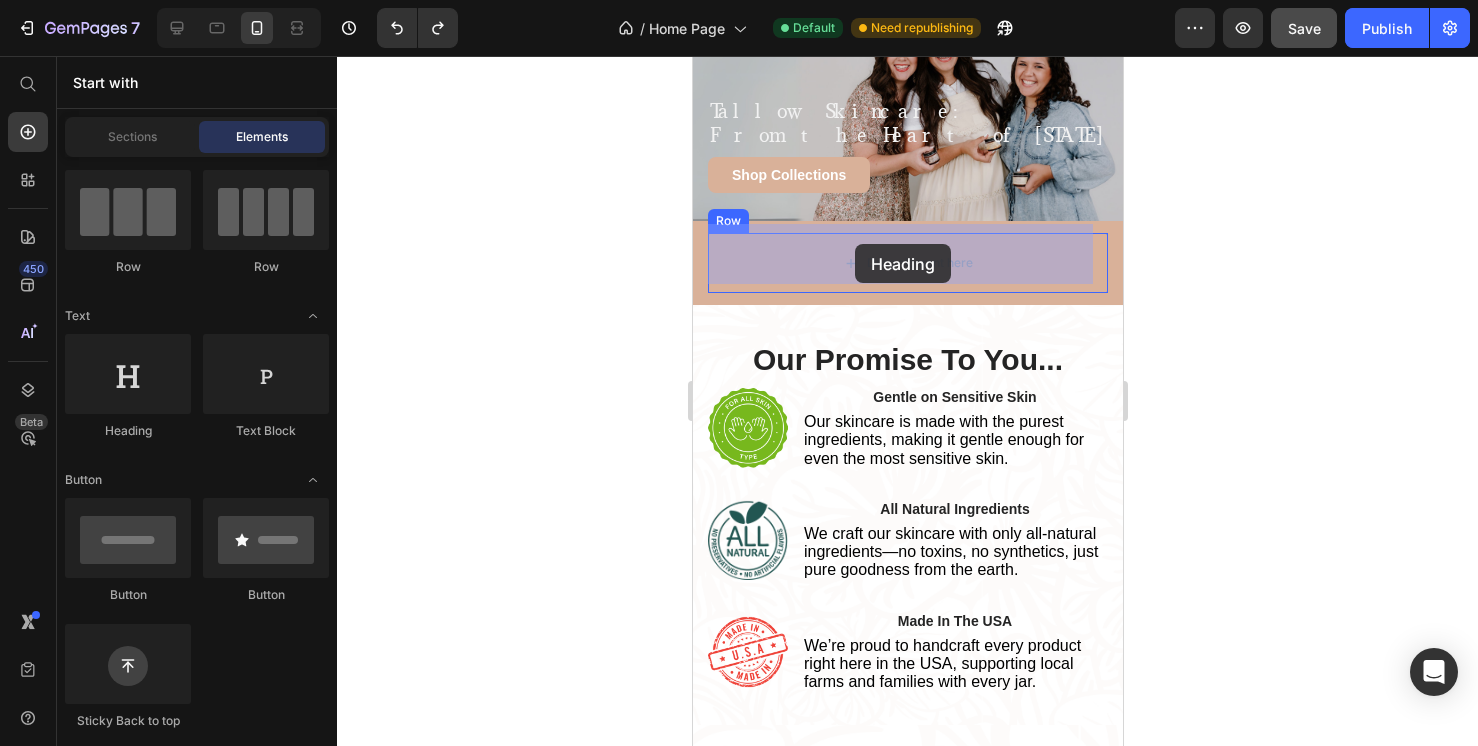 drag, startPoint x: 840, startPoint y: 444, endPoint x: 854, endPoint y: 245, distance: 199.49185 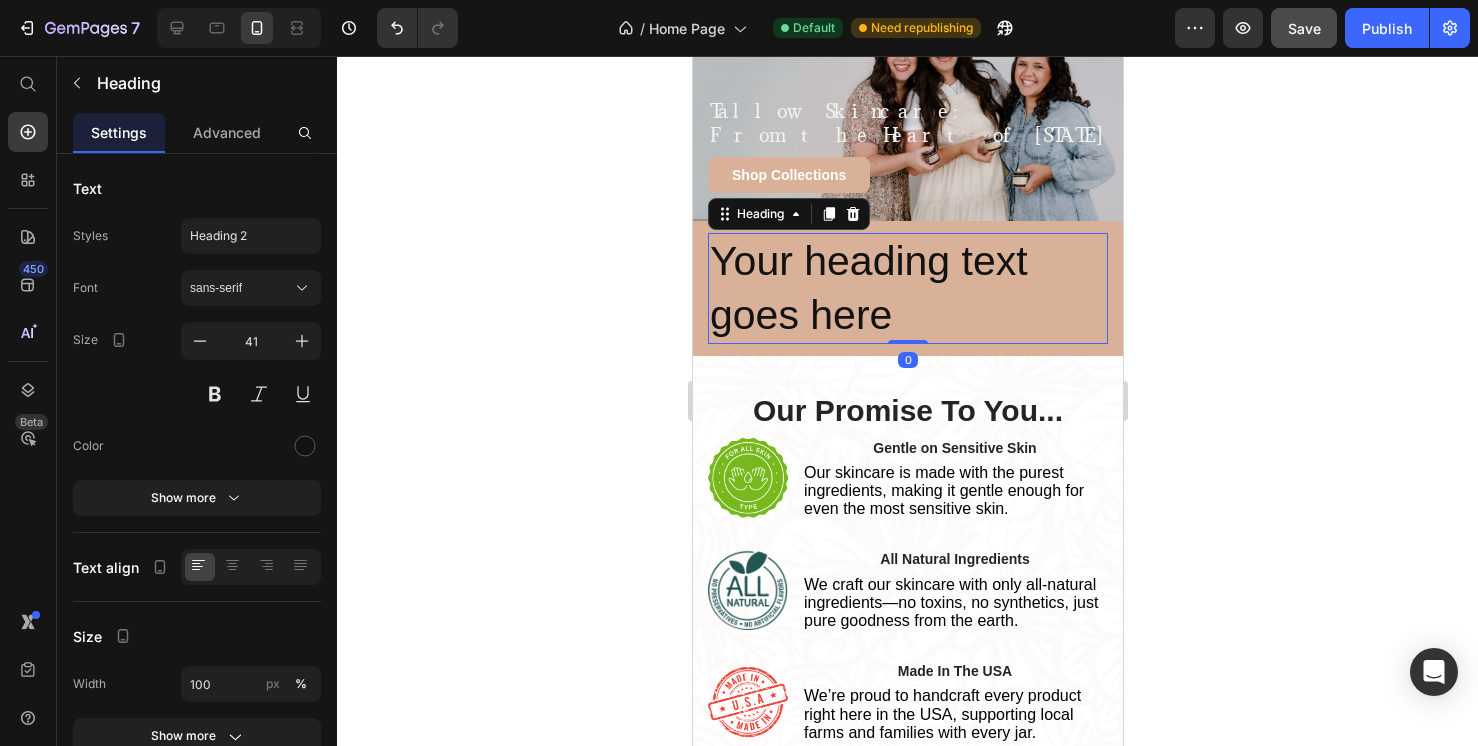 click on "Your heading text goes here" at bounding box center [907, 288] 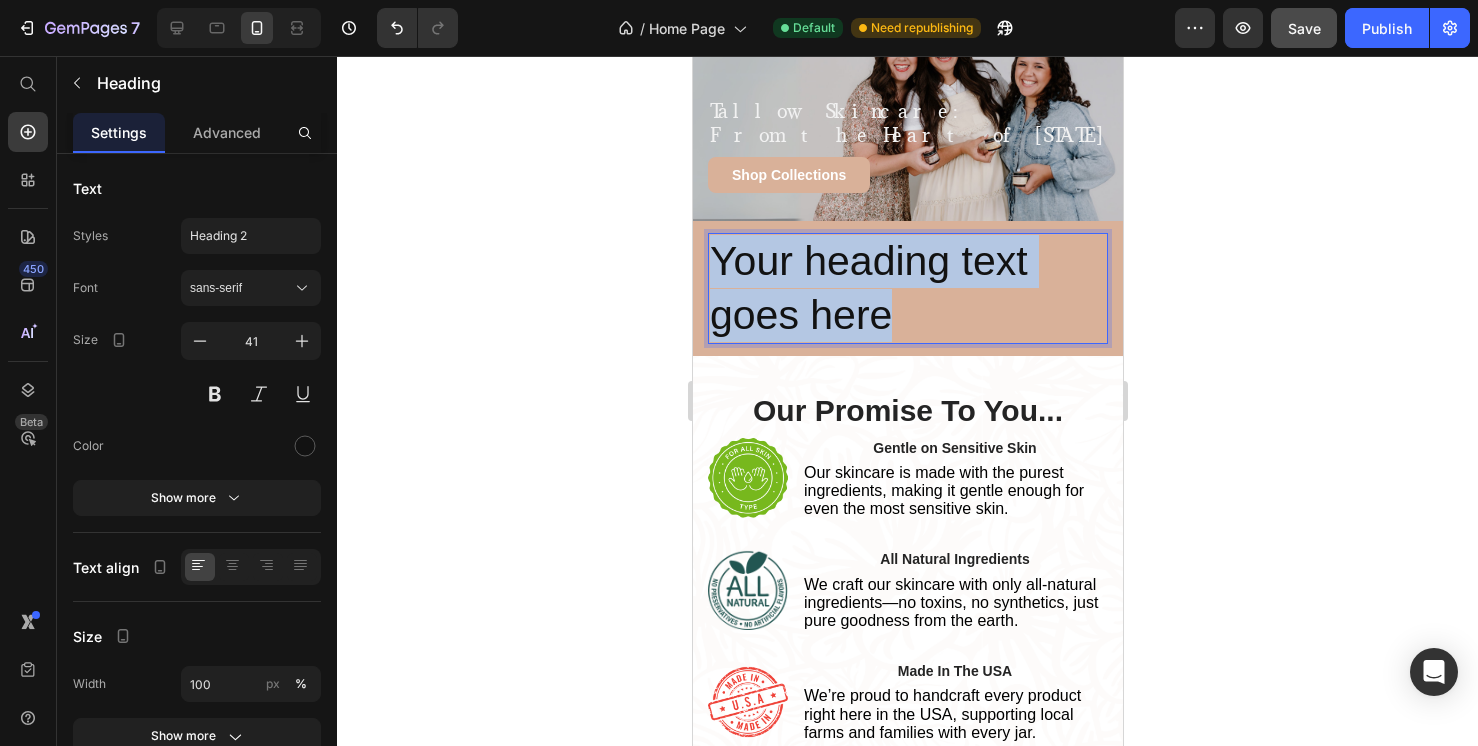 drag, startPoint x: 896, startPoint y: 305, endPoint x: 716, endPoint y: 243, distance: 190.37857 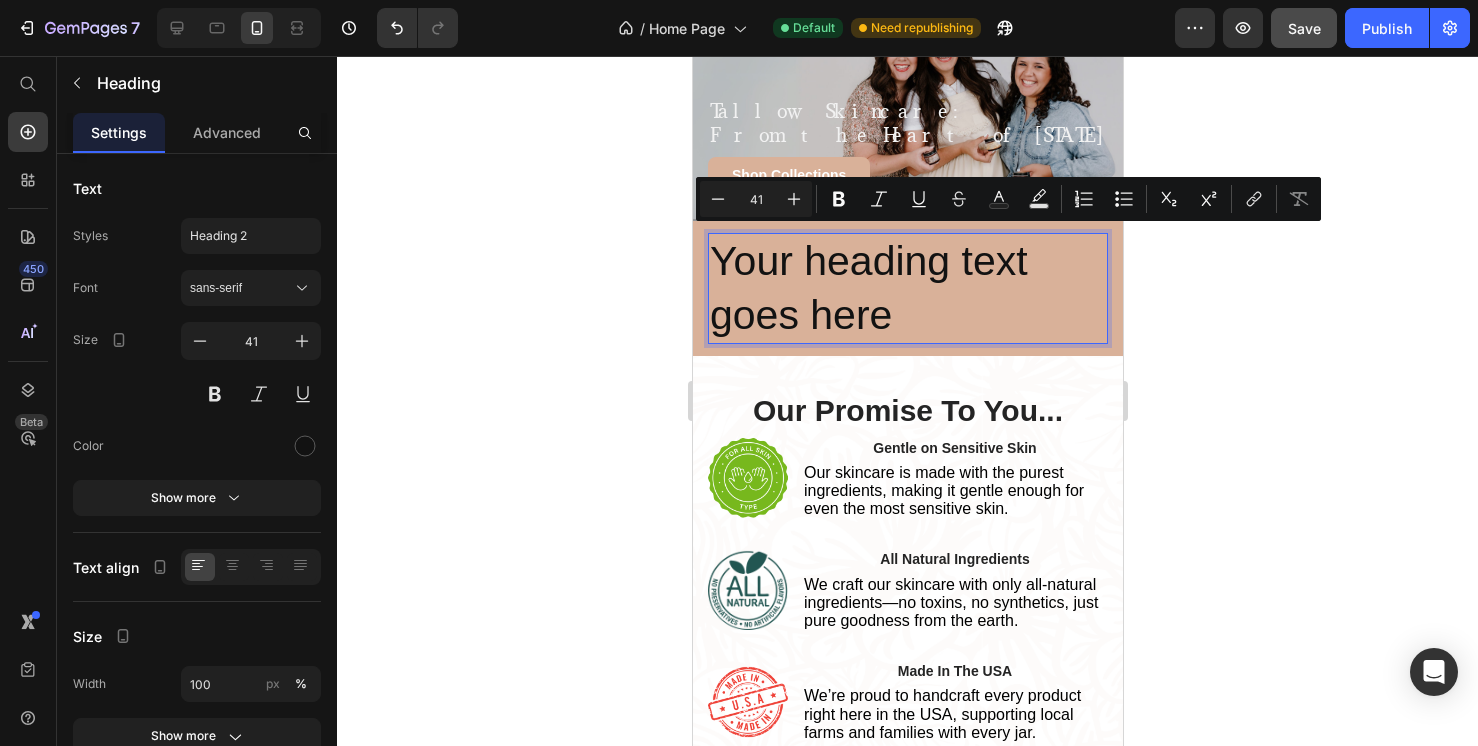 click on "Your heading text goes here" at bounding box center [907, 288] 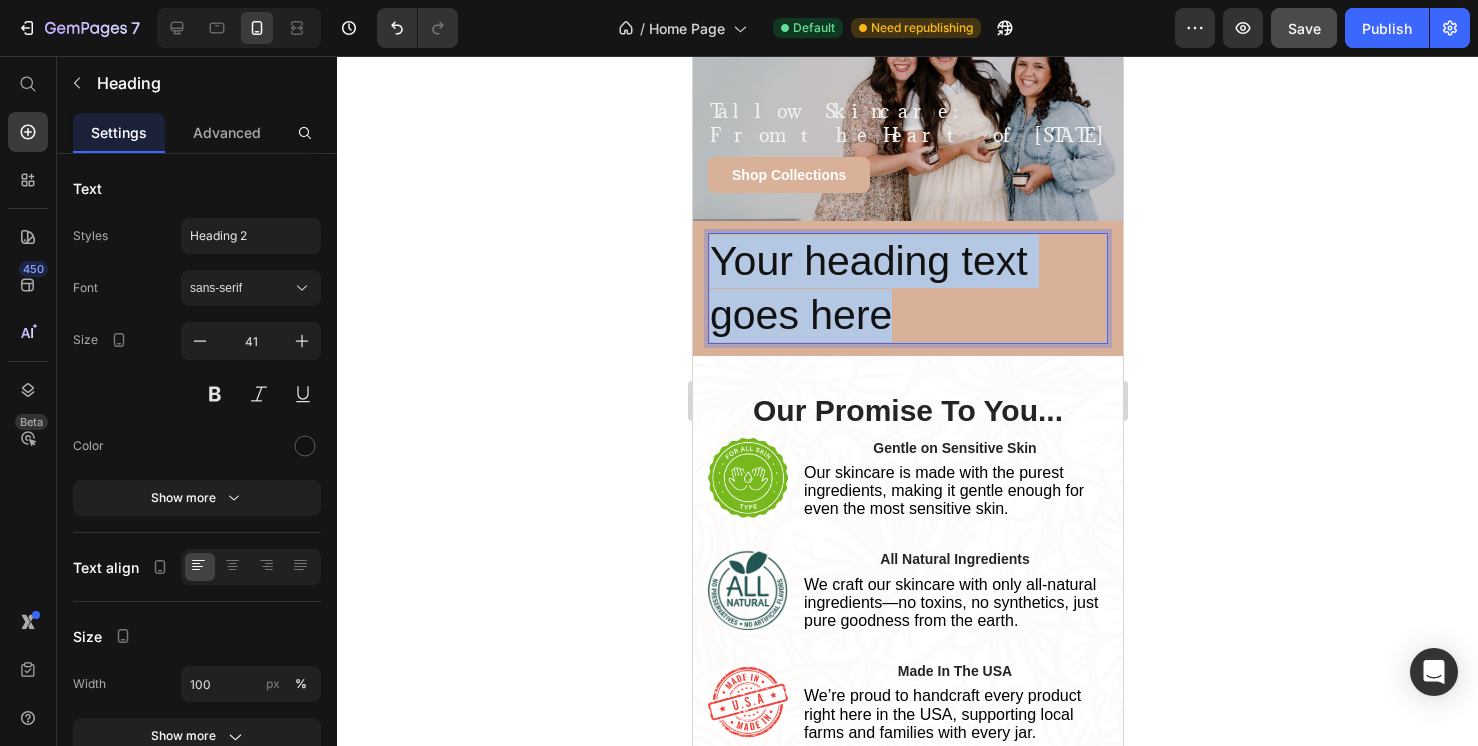 drag, startPoint x: 895, startPoint y: 303, endPoint x: 720, endPoint y: 252, distance: 182.28 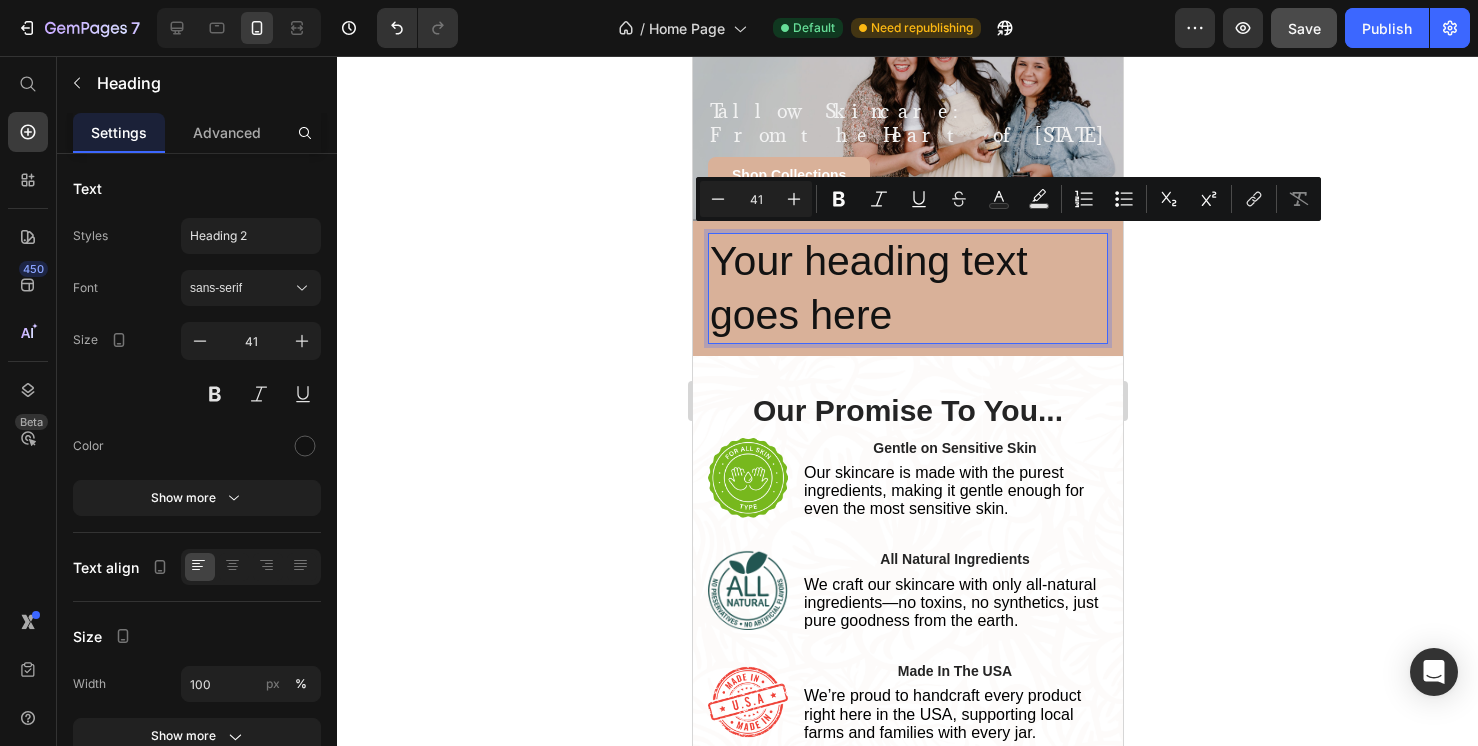 click on "Your heading text goes here" at bounding box center (907, 288) 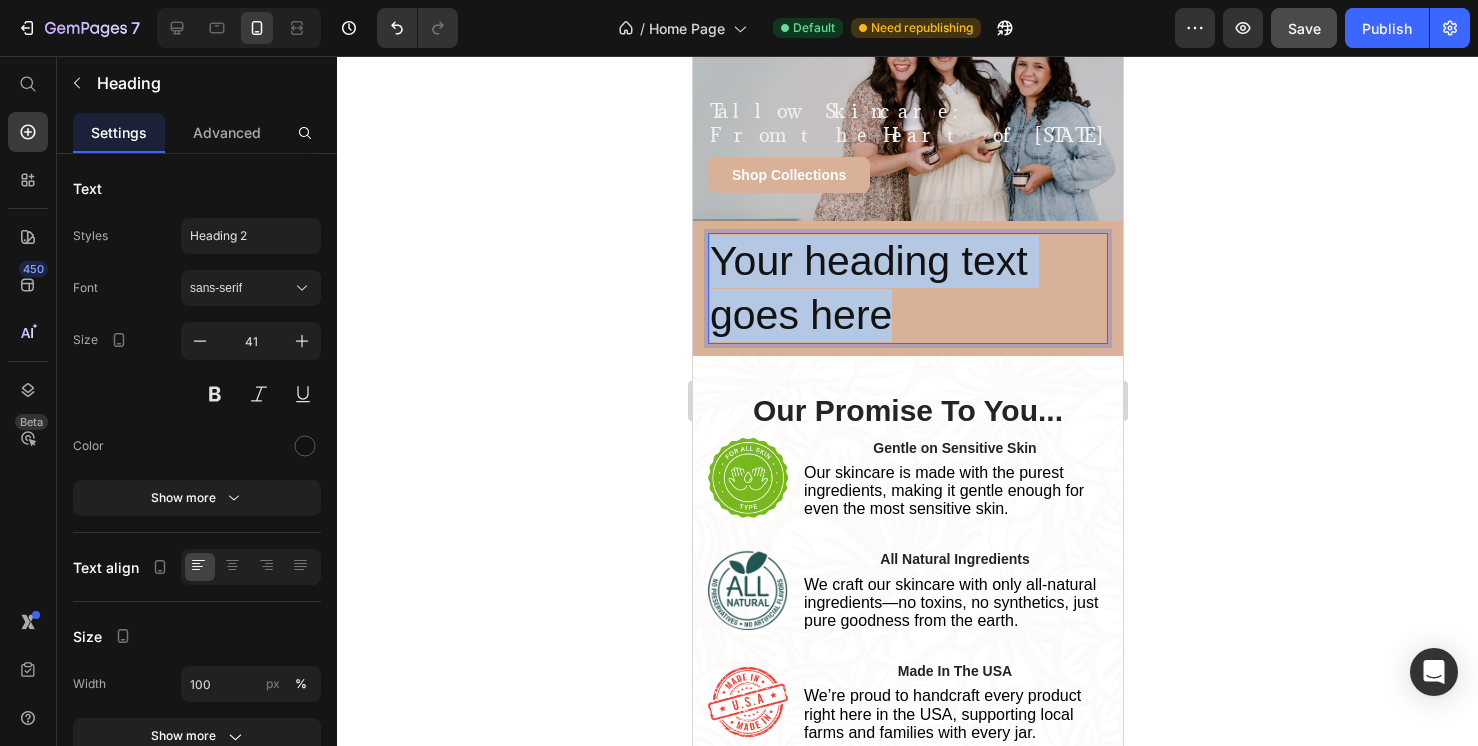 drag, startPoint x: 920, startPoint y: 308, endPoint x: 714, endPoint y: 249, distance: 214.28252 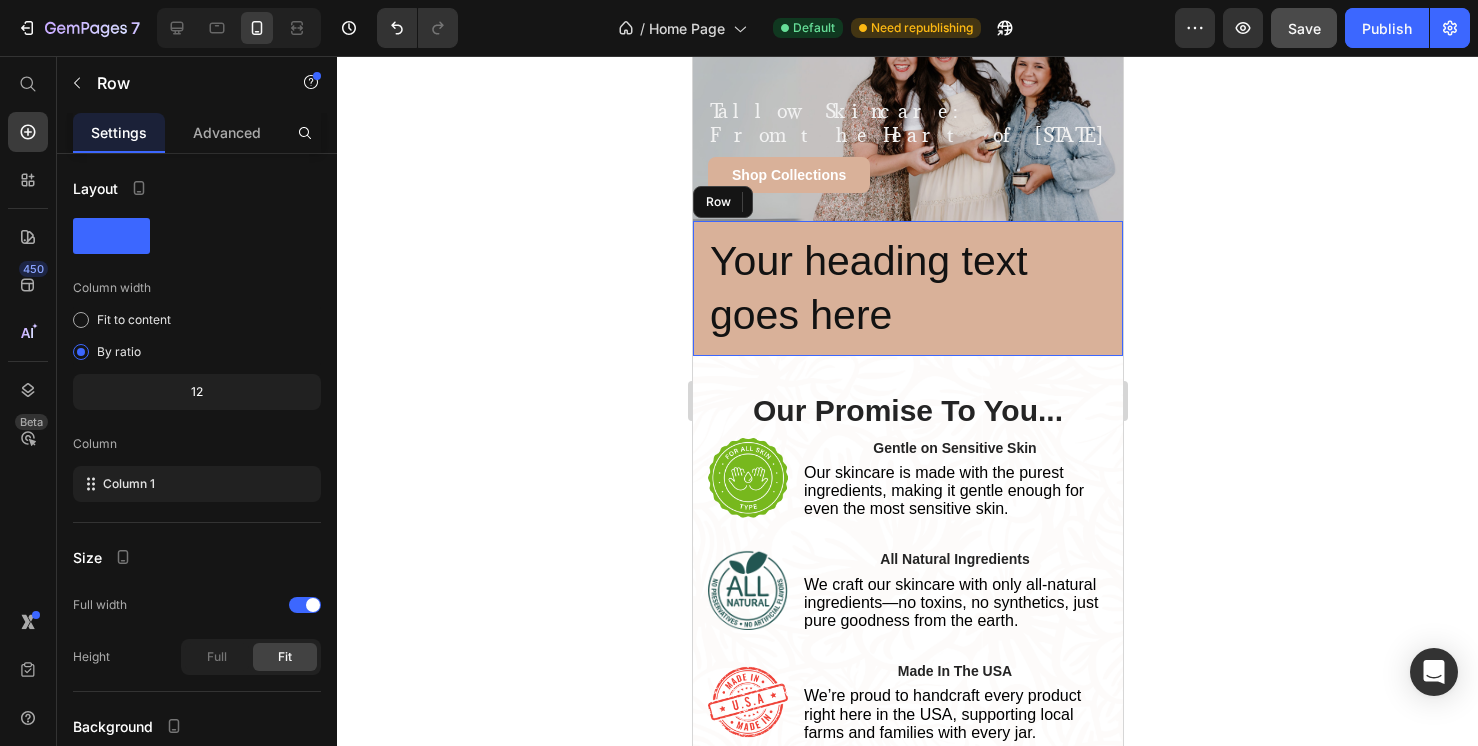 click on "Your heading text goes here Heading   0 Row Row" at bounding box center [907, 288] 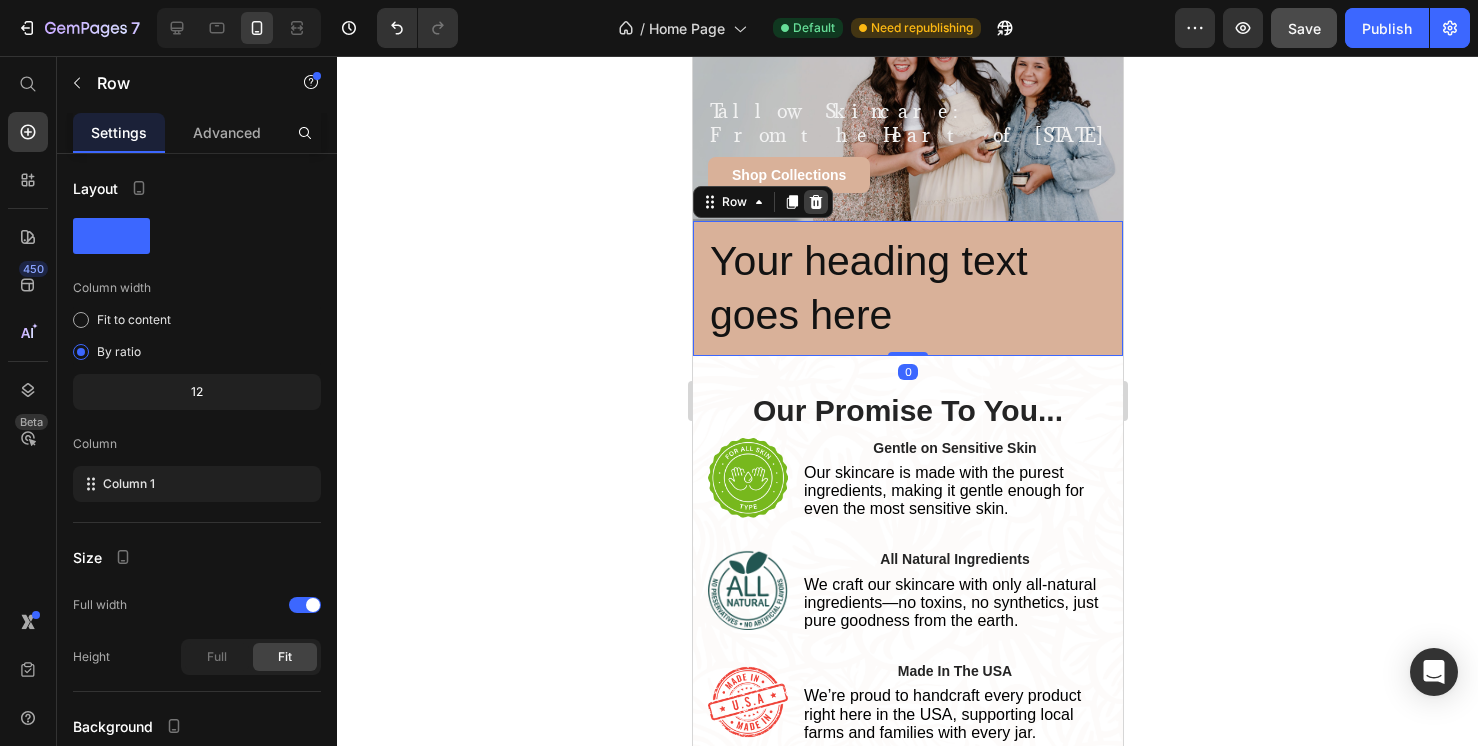 click 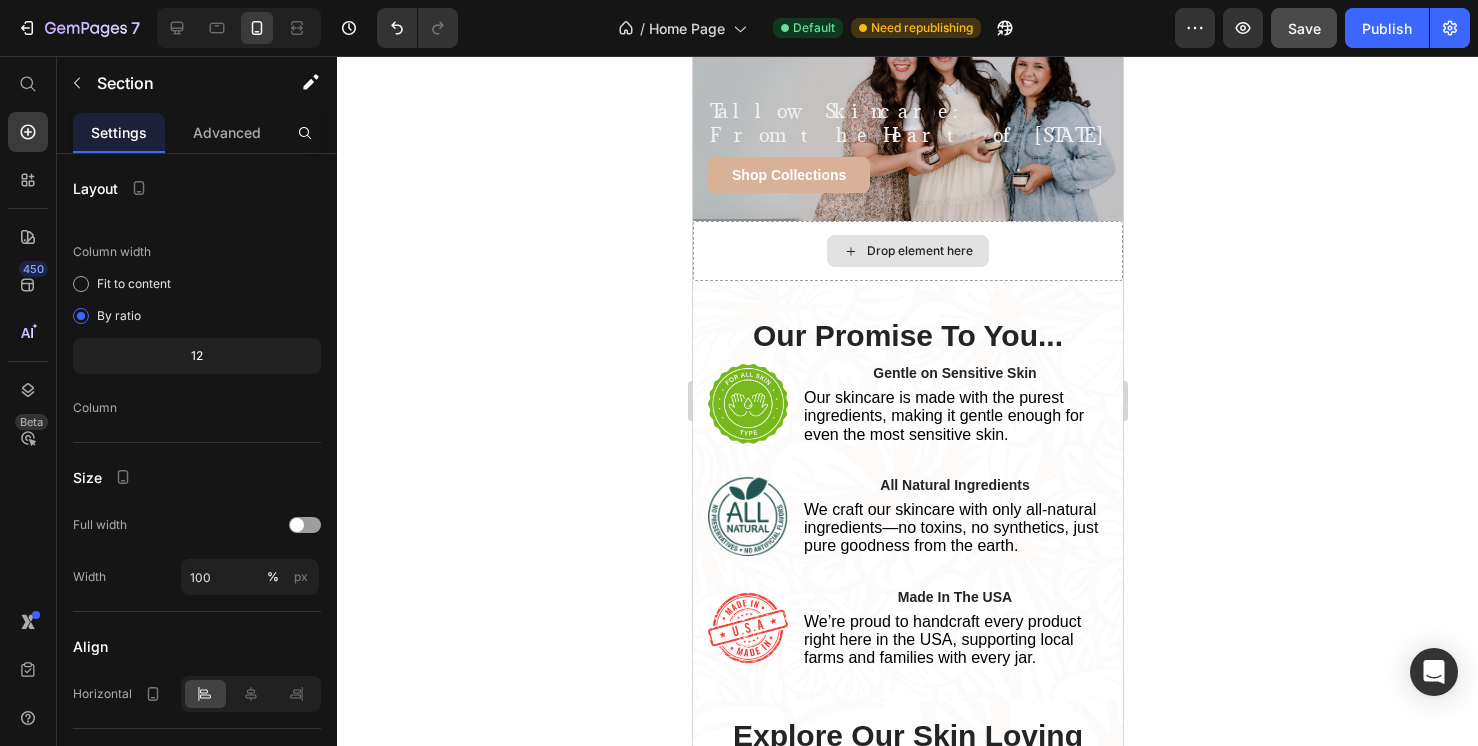 click on "Drop element here" at bounding box center [907, 251] 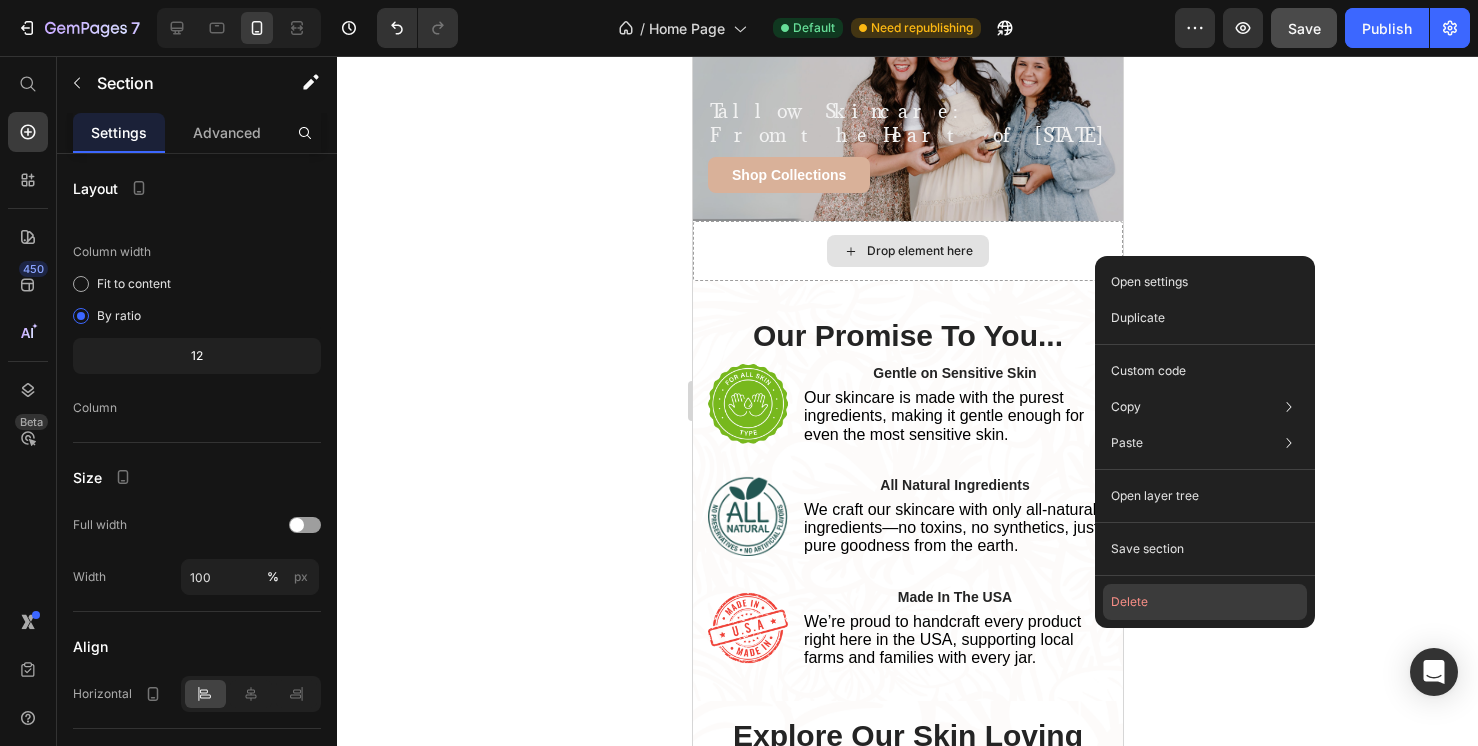 click on "Delete" 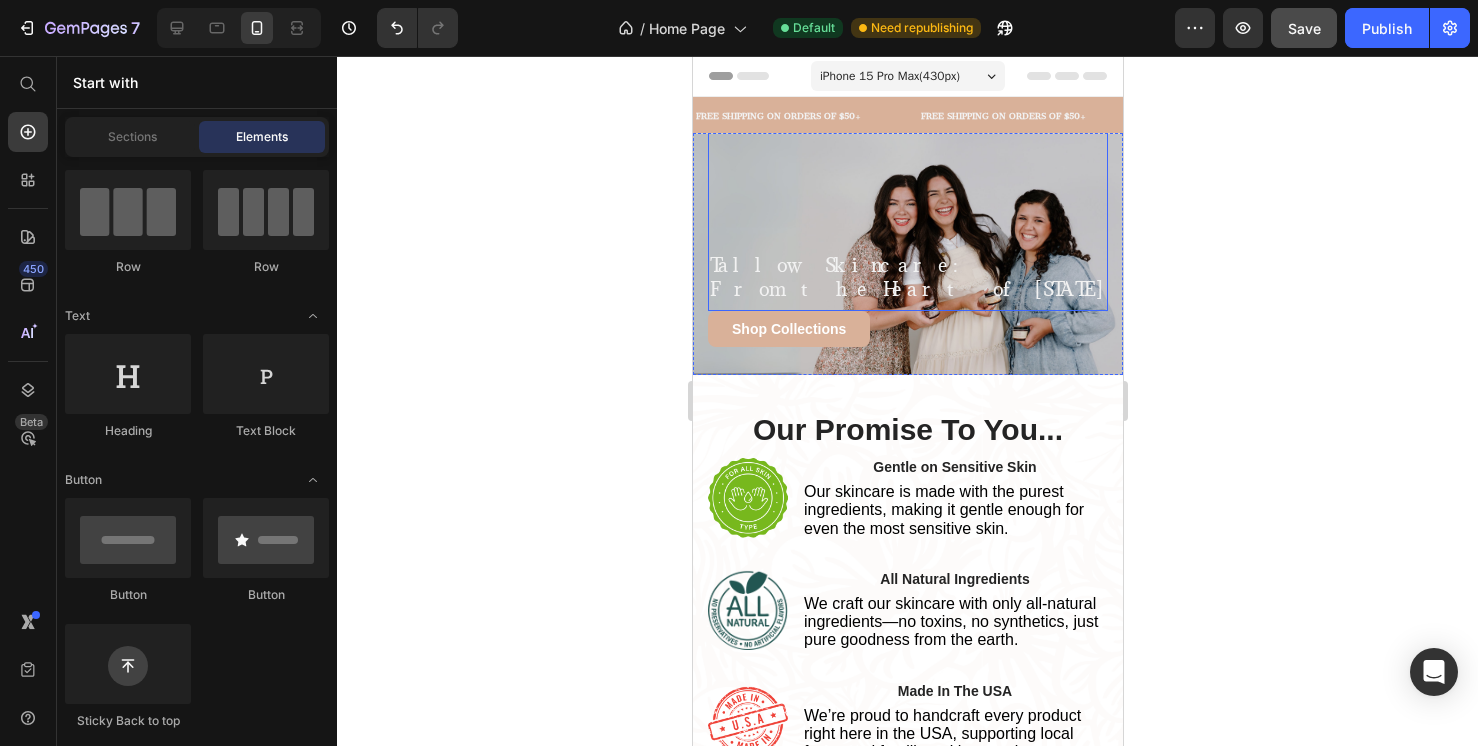 scroll, scrollTop: 0, scrollLeft: 0, axis: both 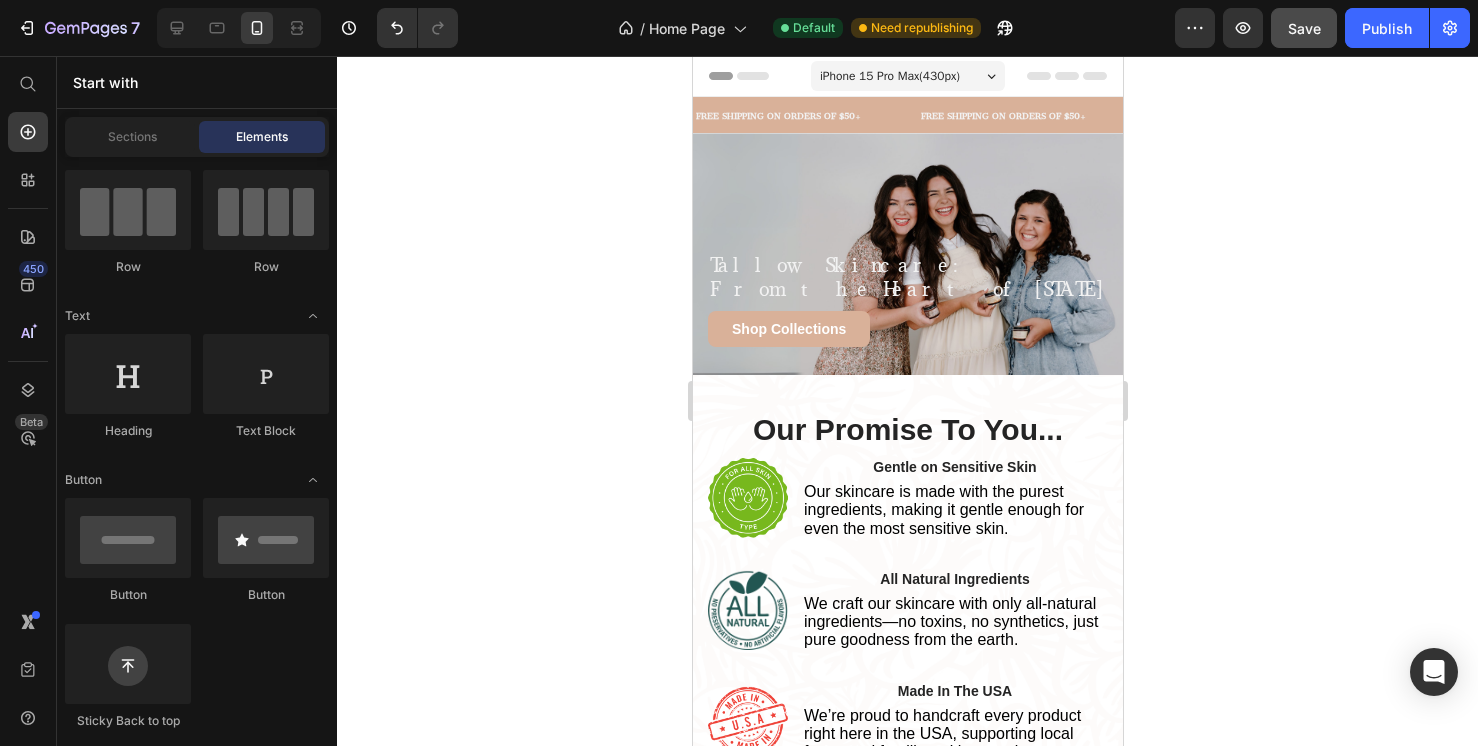 click on "Save" 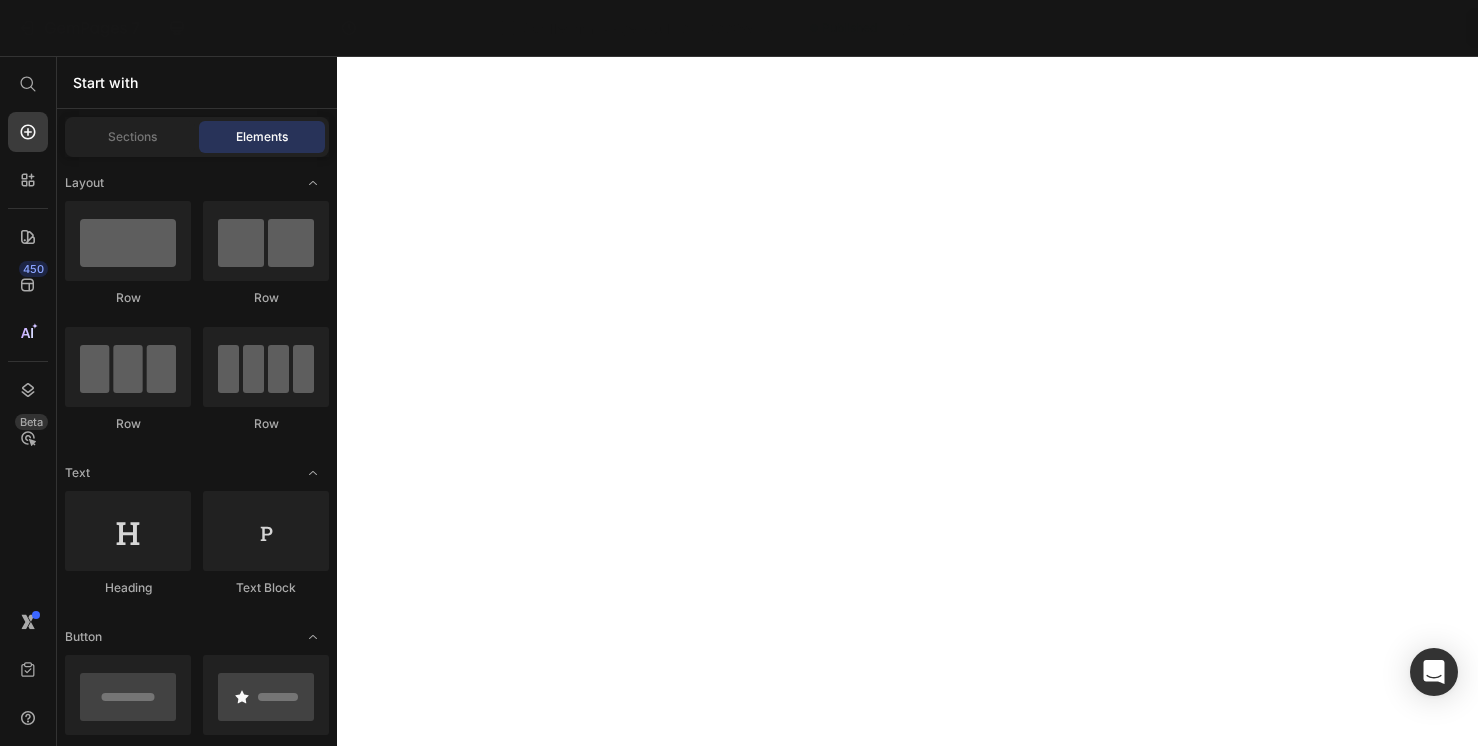 scroll, scrollTop: 0, scrollLeft: 0, axis: both 